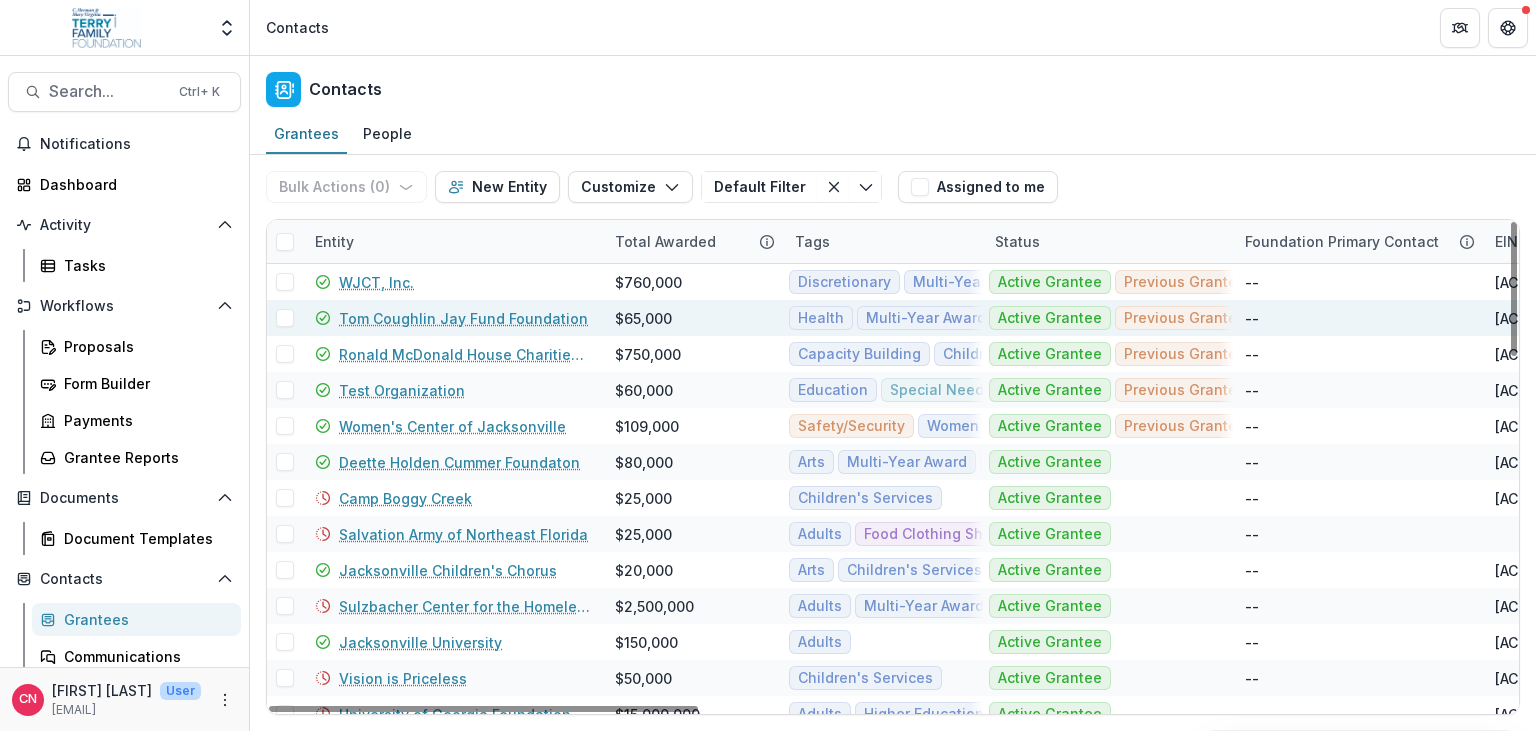scroll, scrollTop: 0, scrollLeft: 0, axis: both 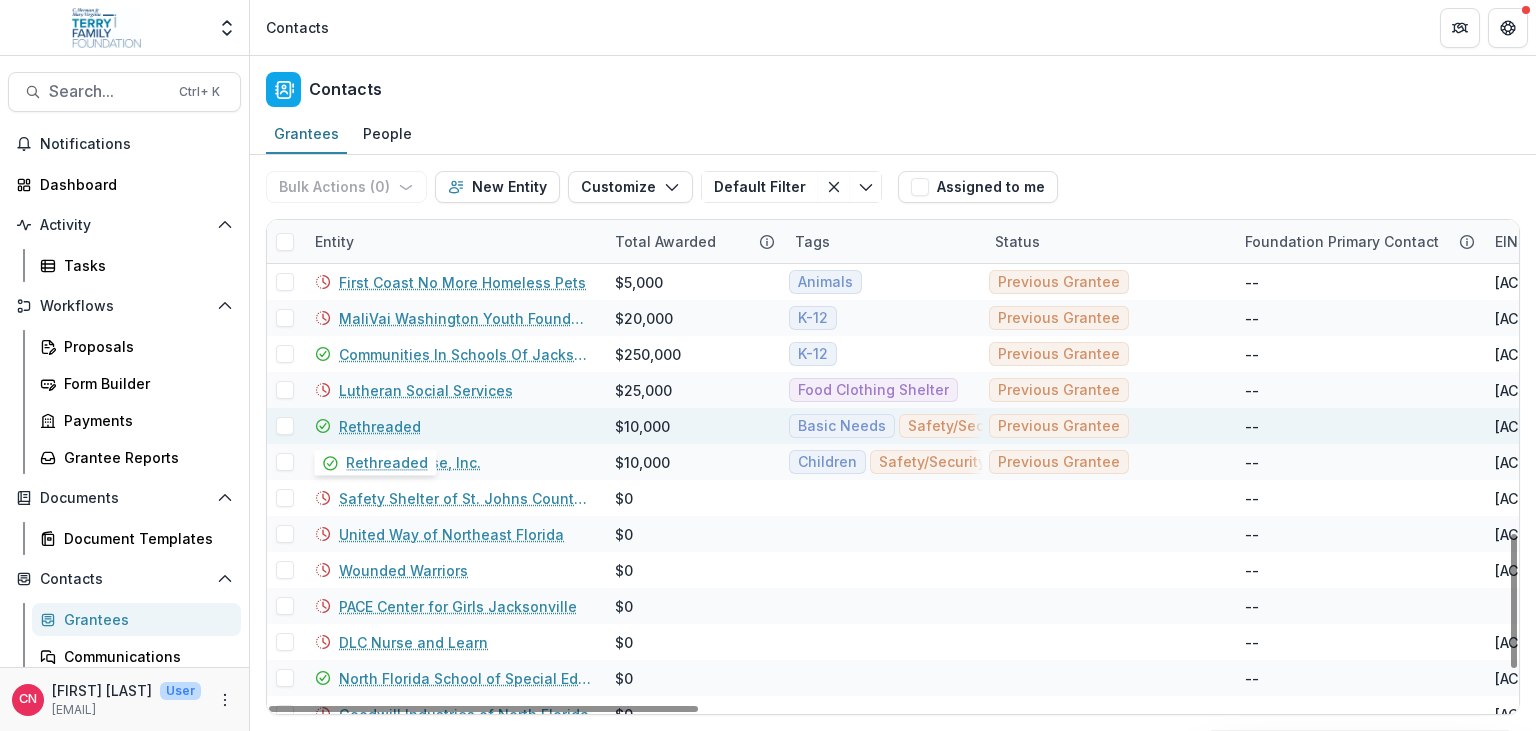 click on "Rethreaded" at bounding box center (380, 426) 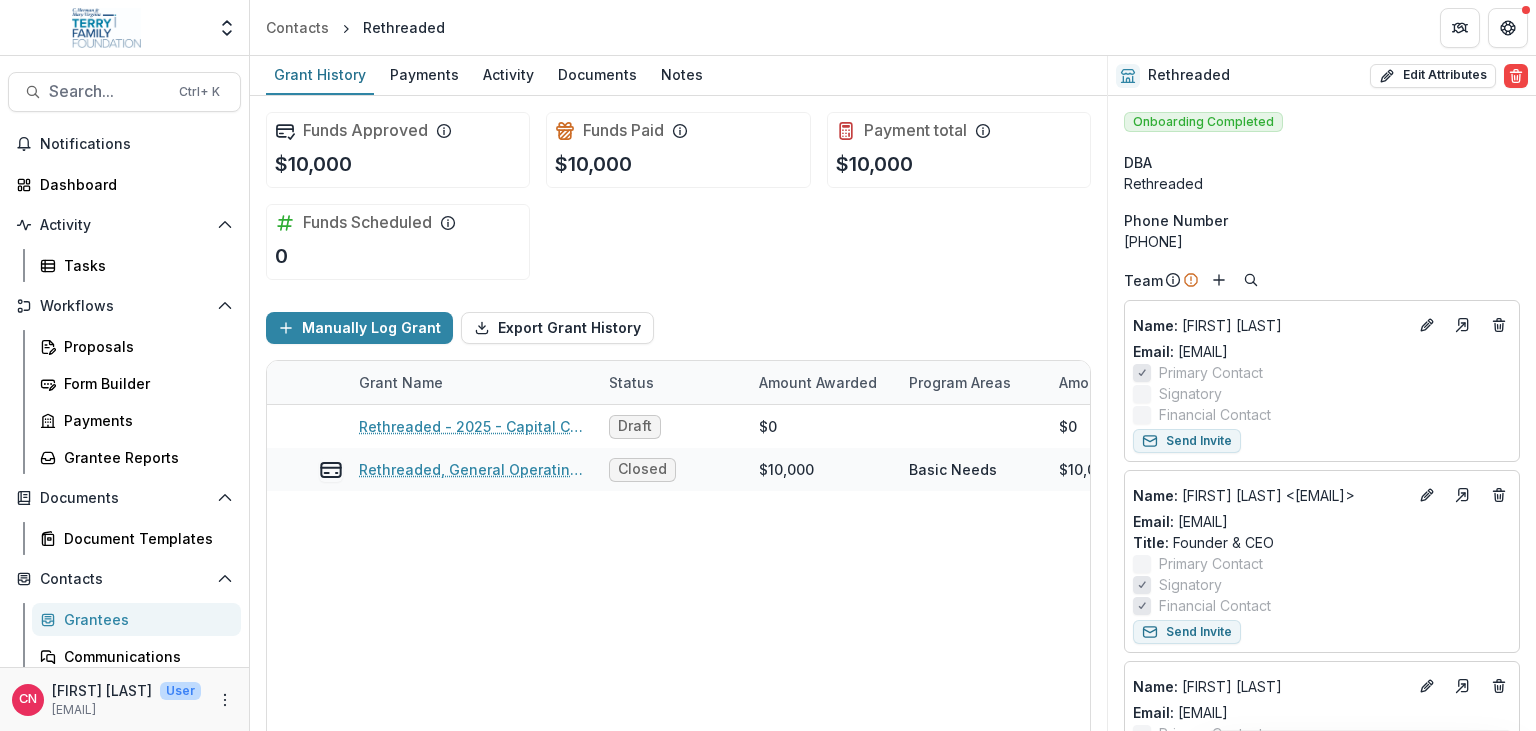 click on "Grantees" at bounding box center (144, 619) 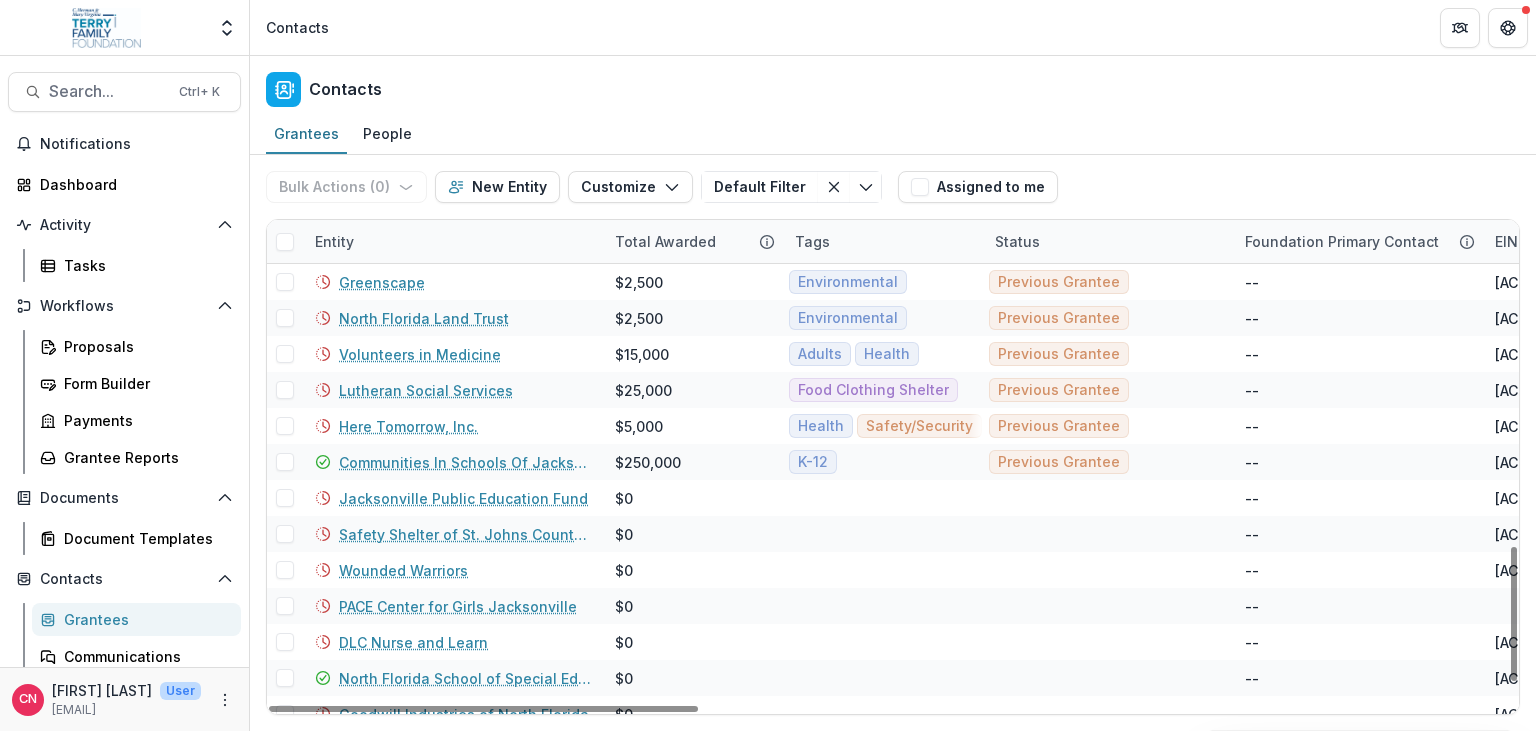 scroll, scrollTop: 1277, scrollLeft: 0, axis: vertical 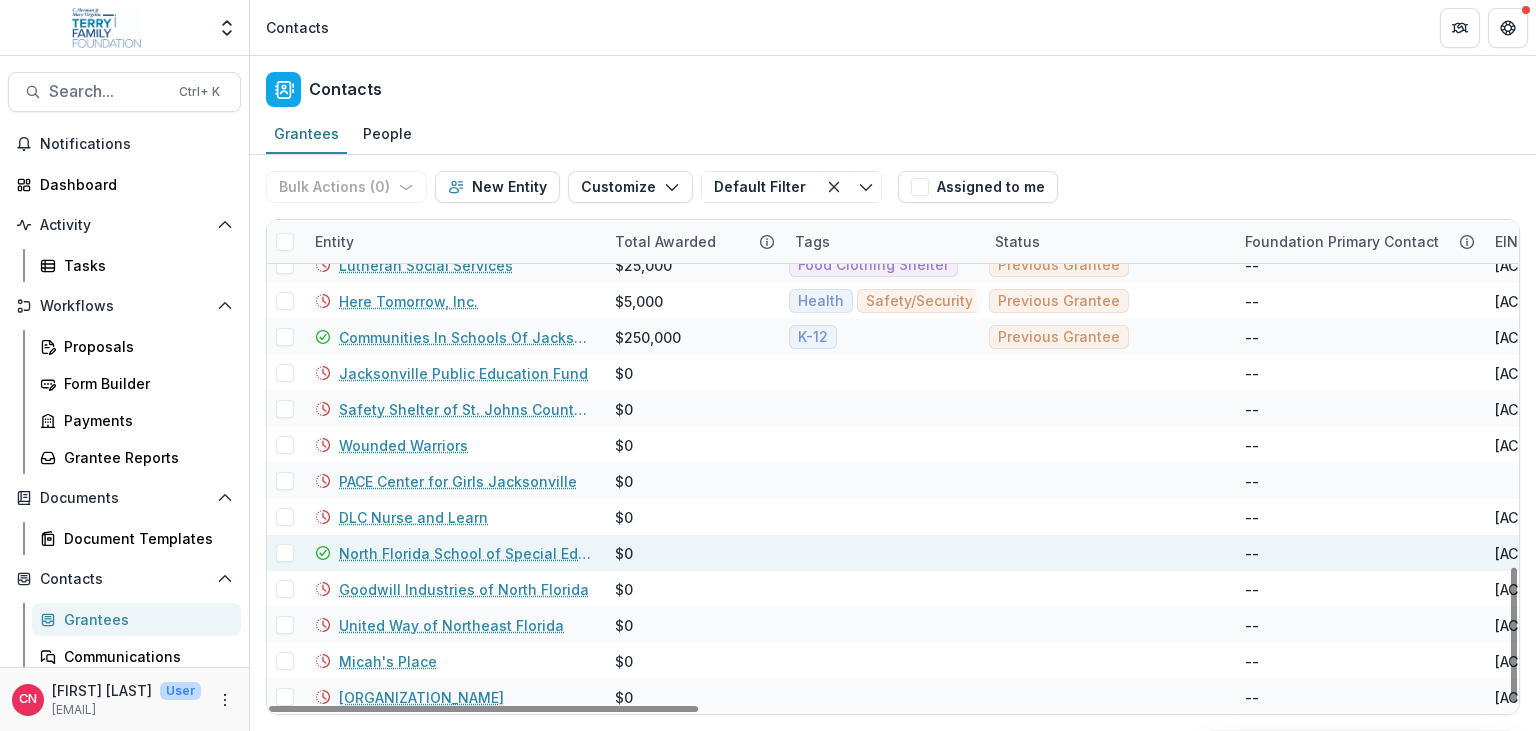 click on "North Florida School of Special Education" at bounding box center [465, 553] 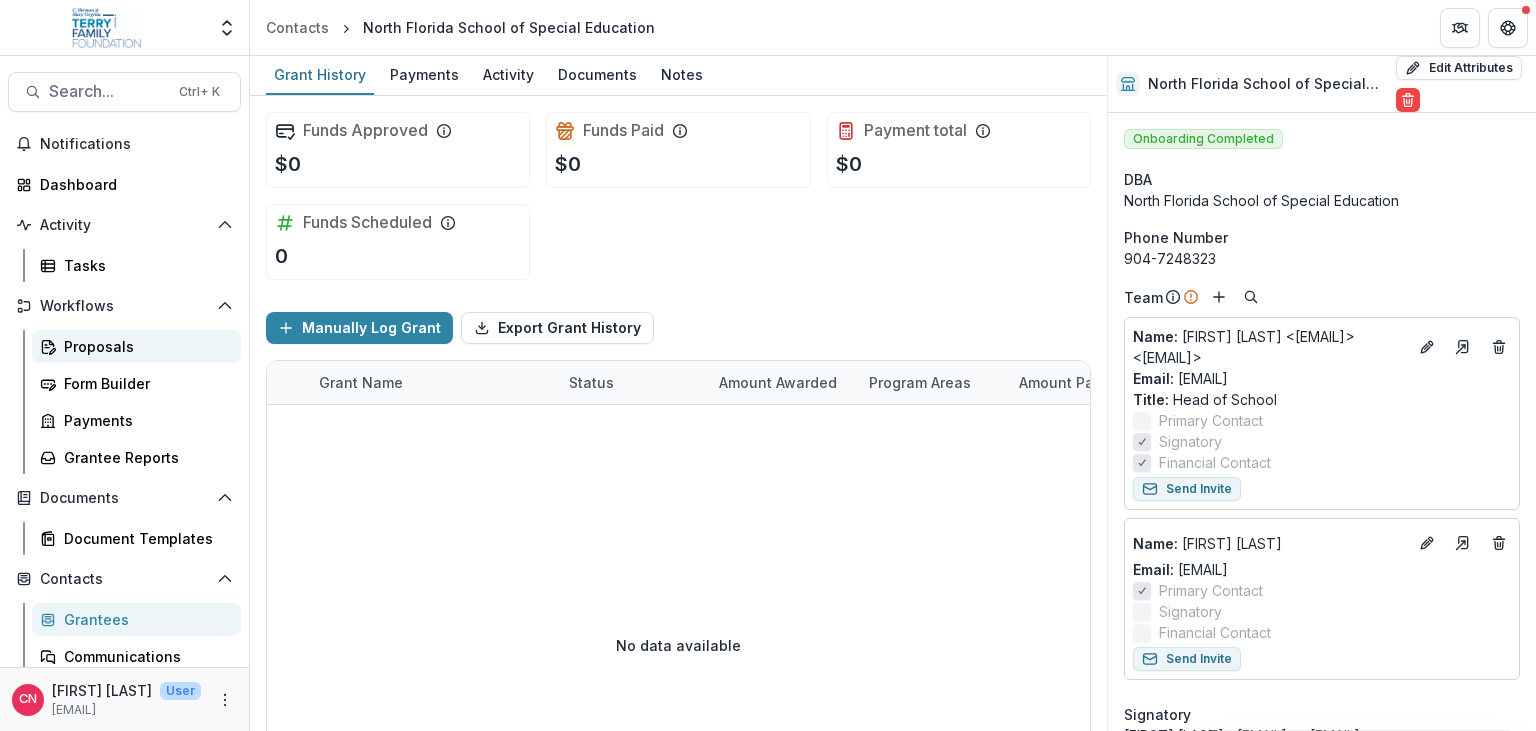 click on "Proposals" at bounding box center (144, 346) 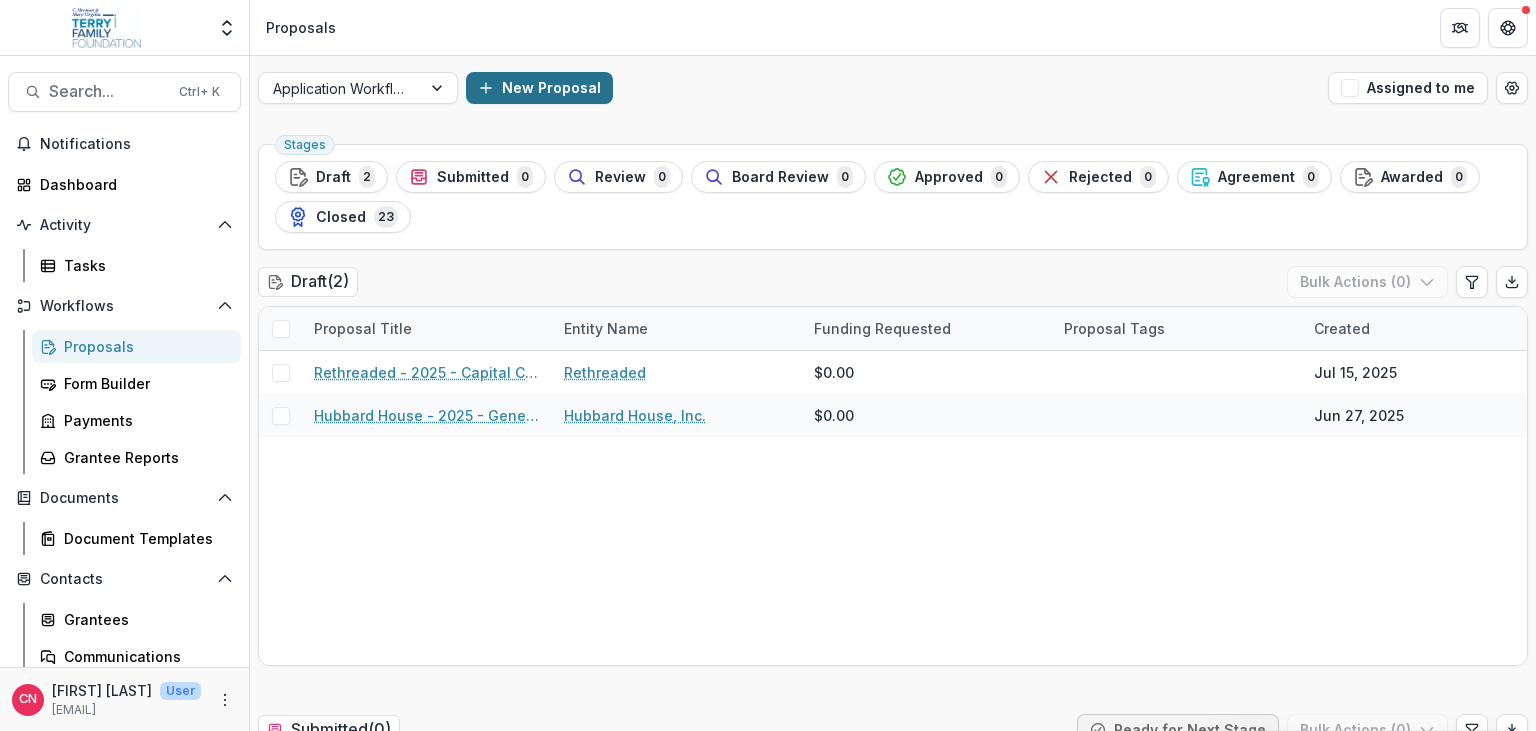 click on "New Proposal" at bounding box center [539, 88] 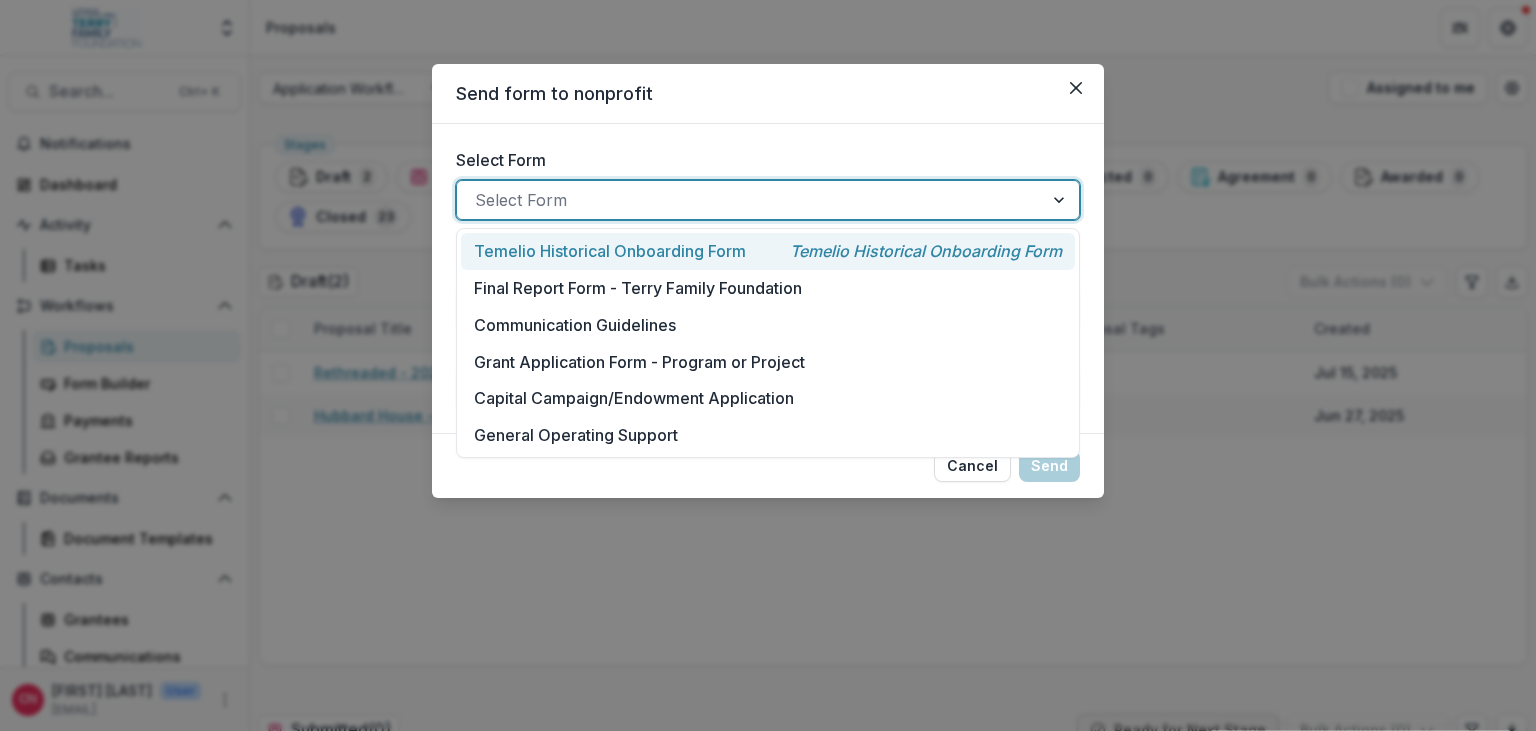 click at bounding box center (1061, 200) 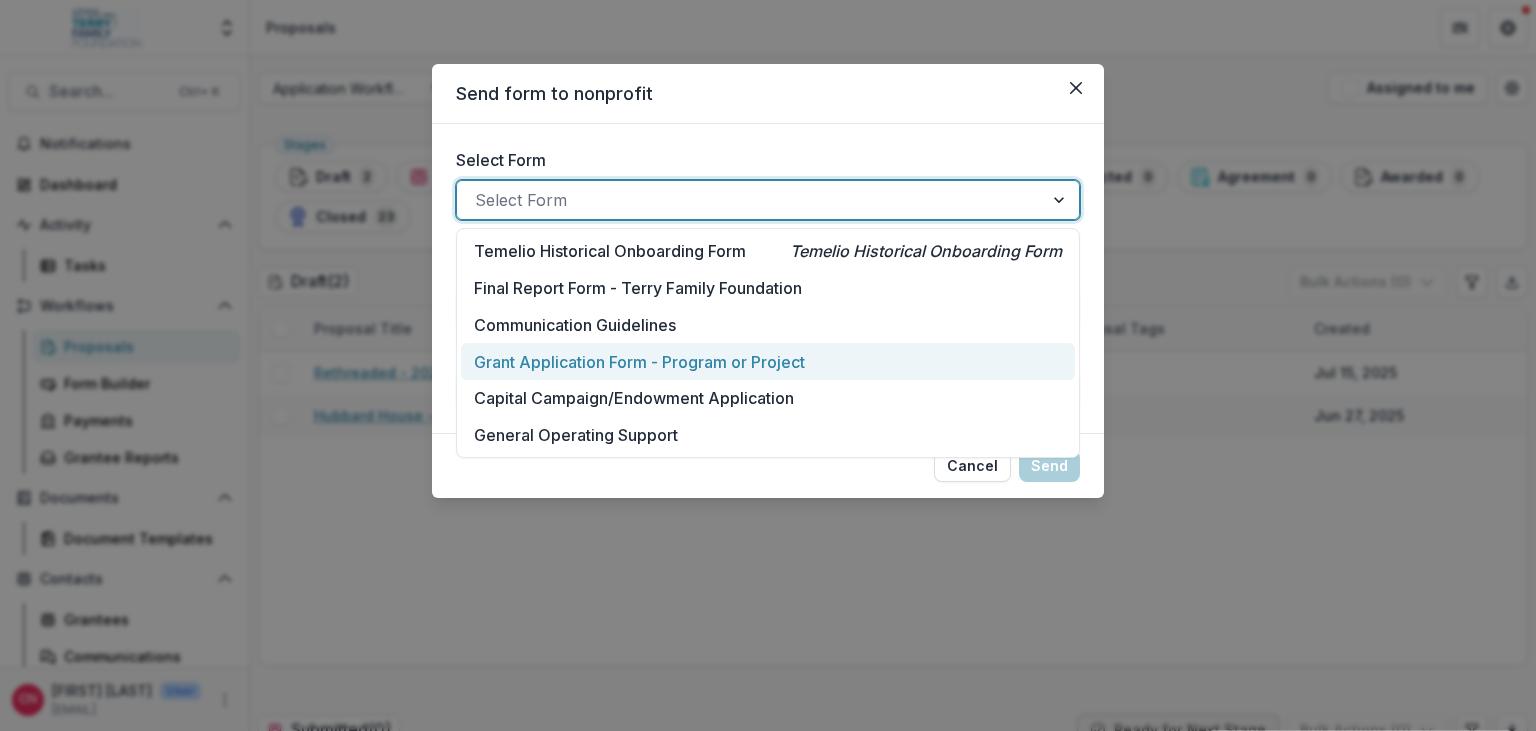 click on "Grant Application Form - Program or Project" at bounding box center (639, 362) 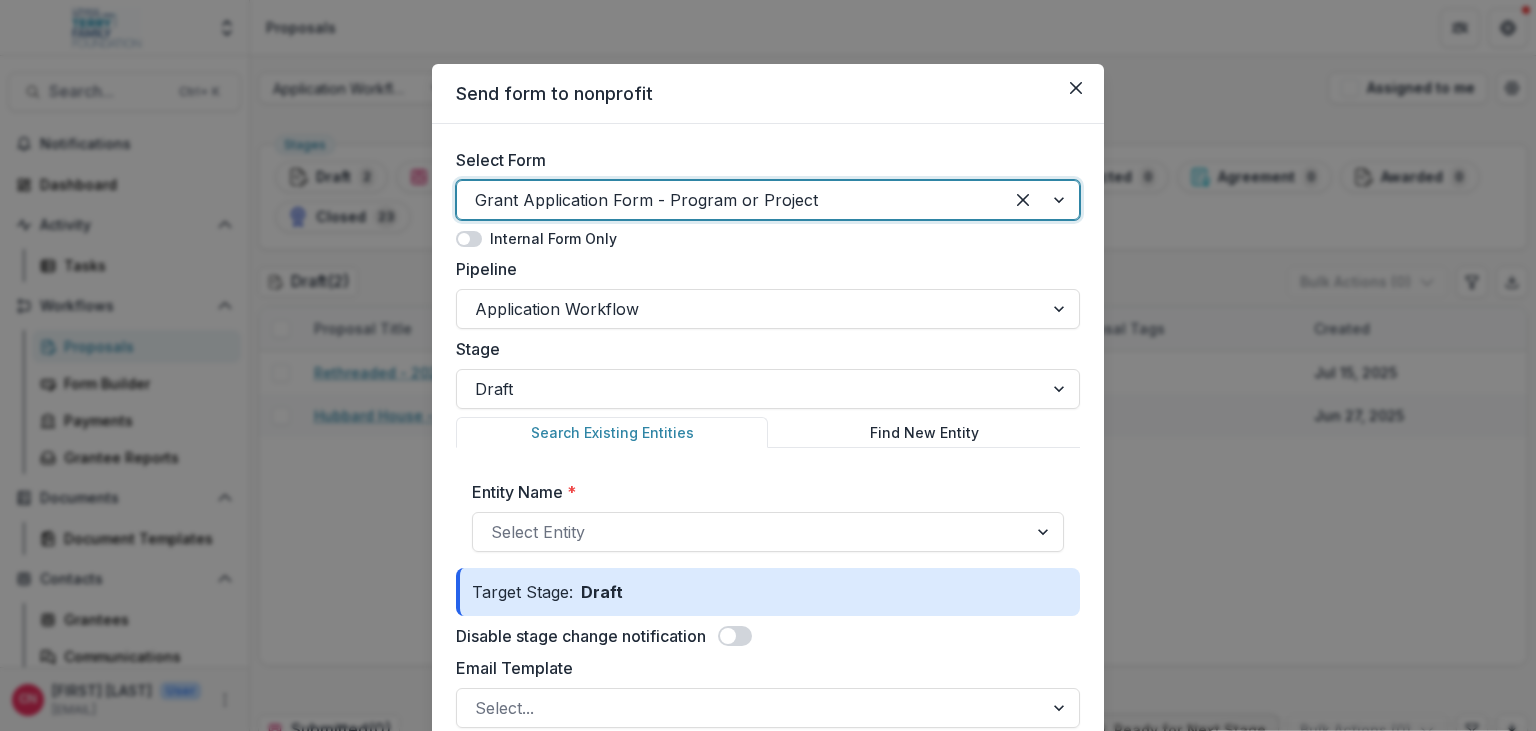 scroll, scrollTop: 115, scrollLeft: 0, axis: vertical 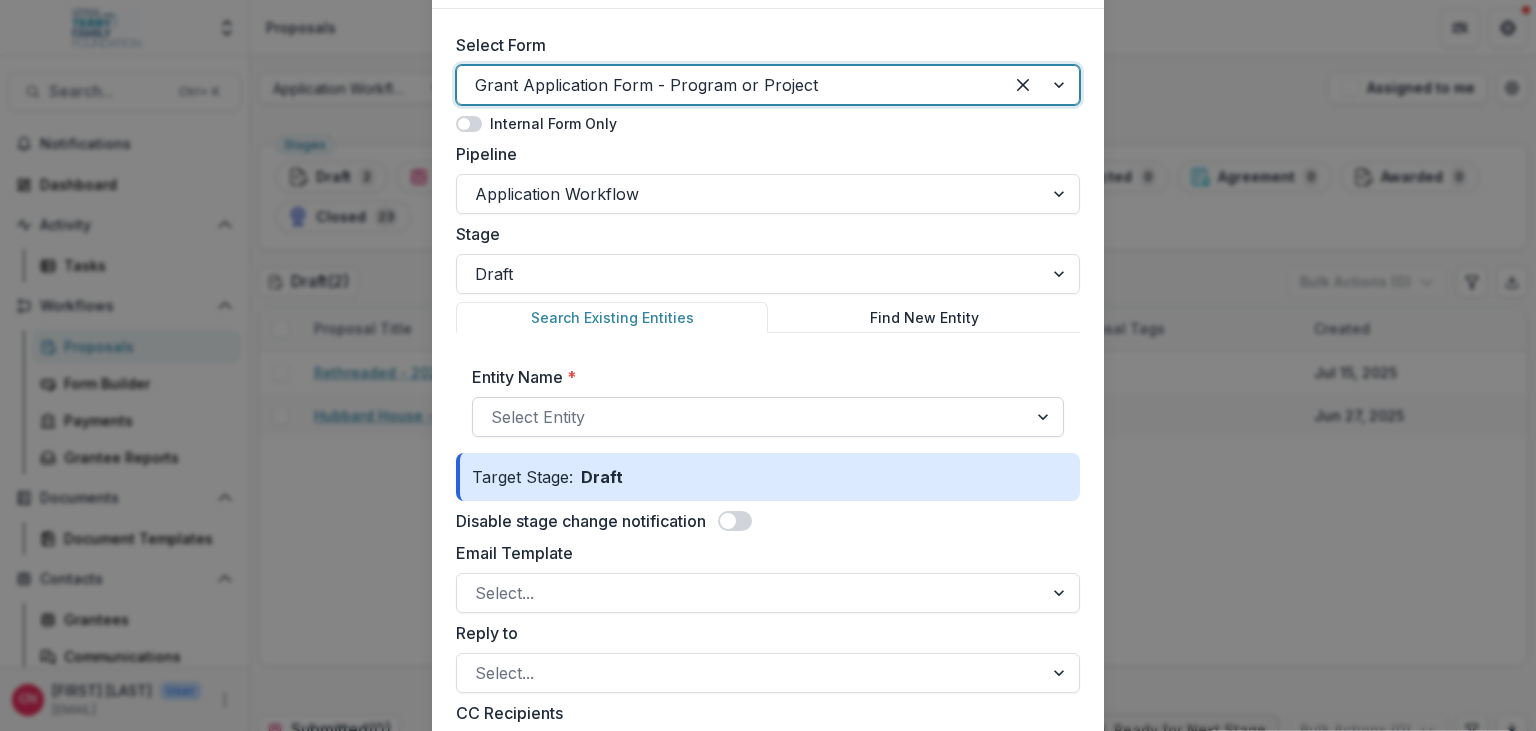 click at bounding box center [750, 417] 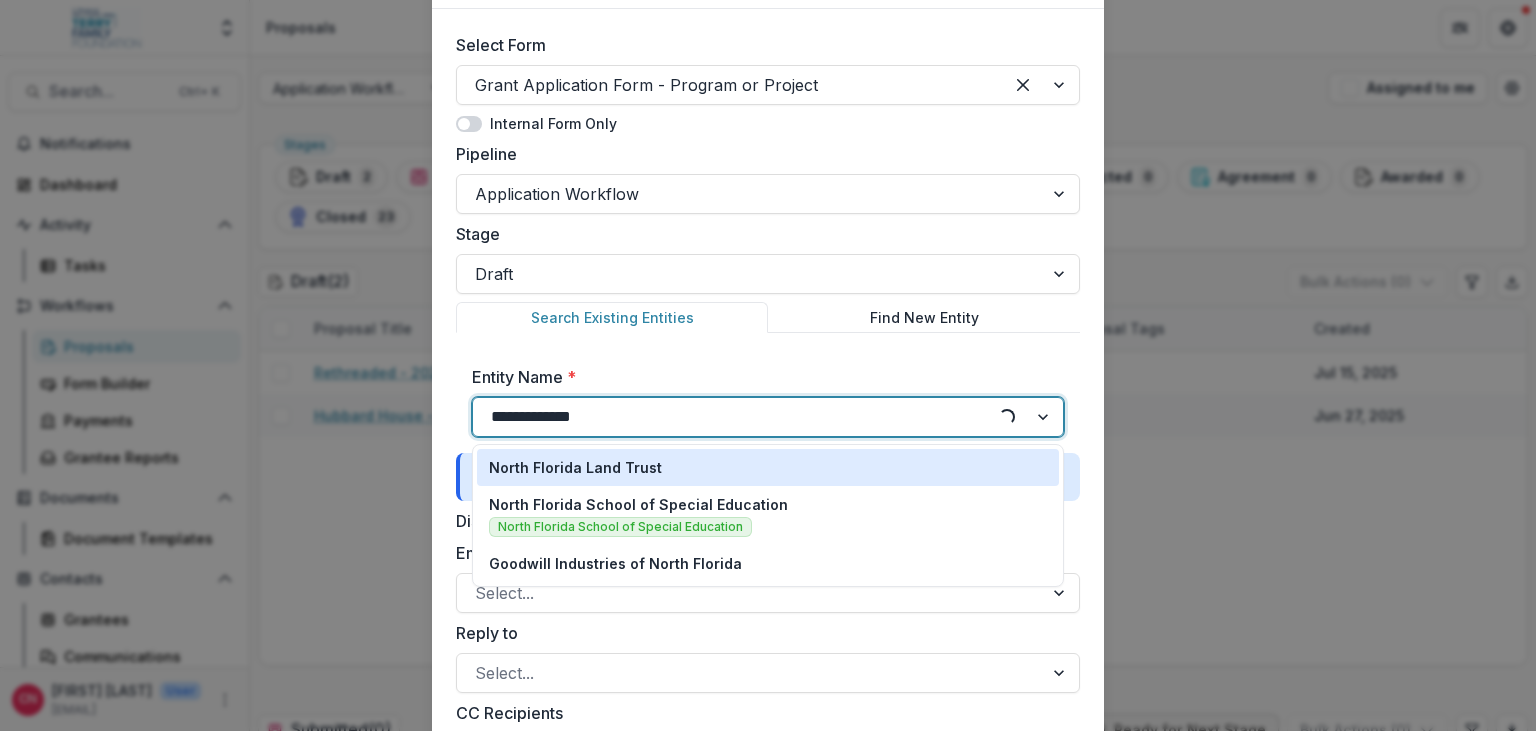 type on "**********" 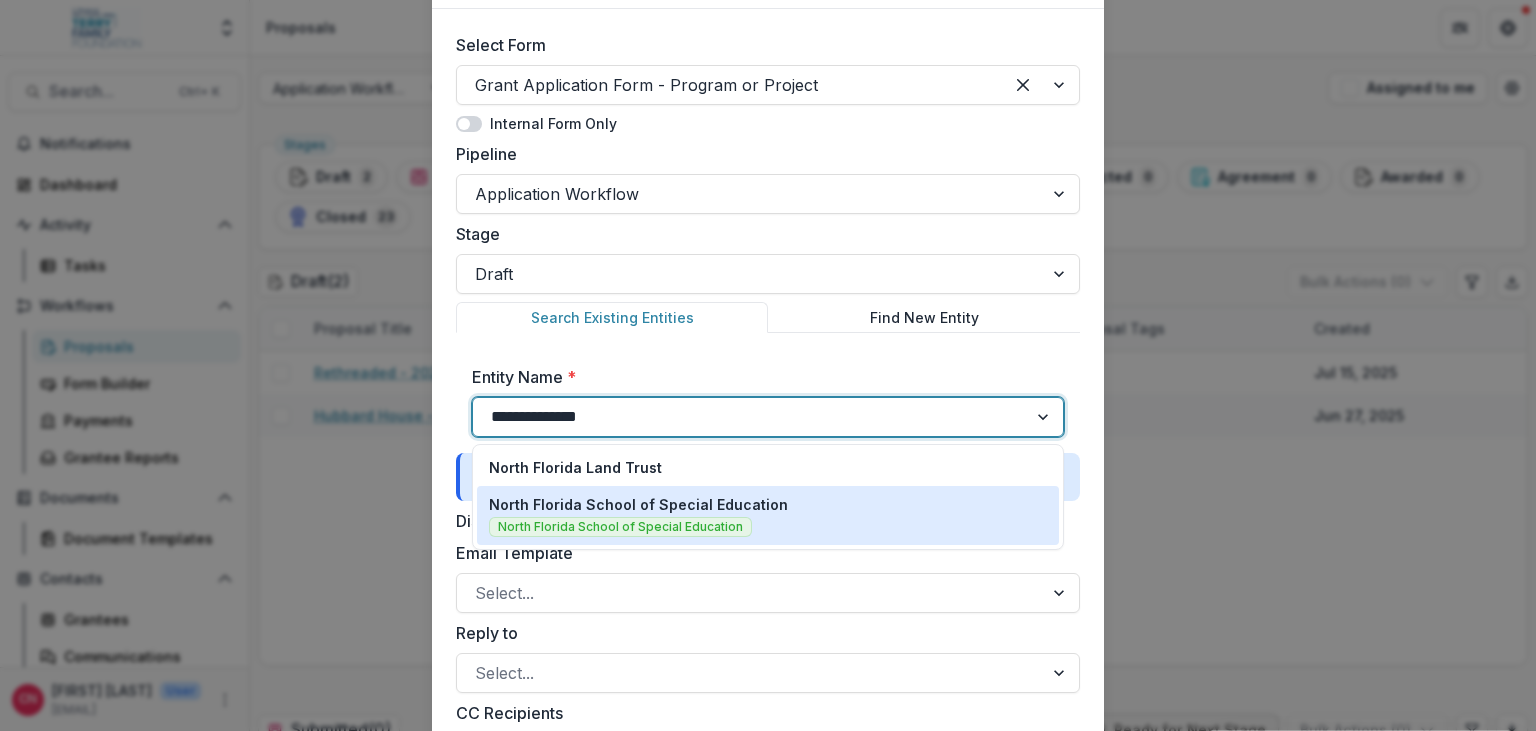 click on "North Florida School of Special Education" at bounding box center (638, 504) 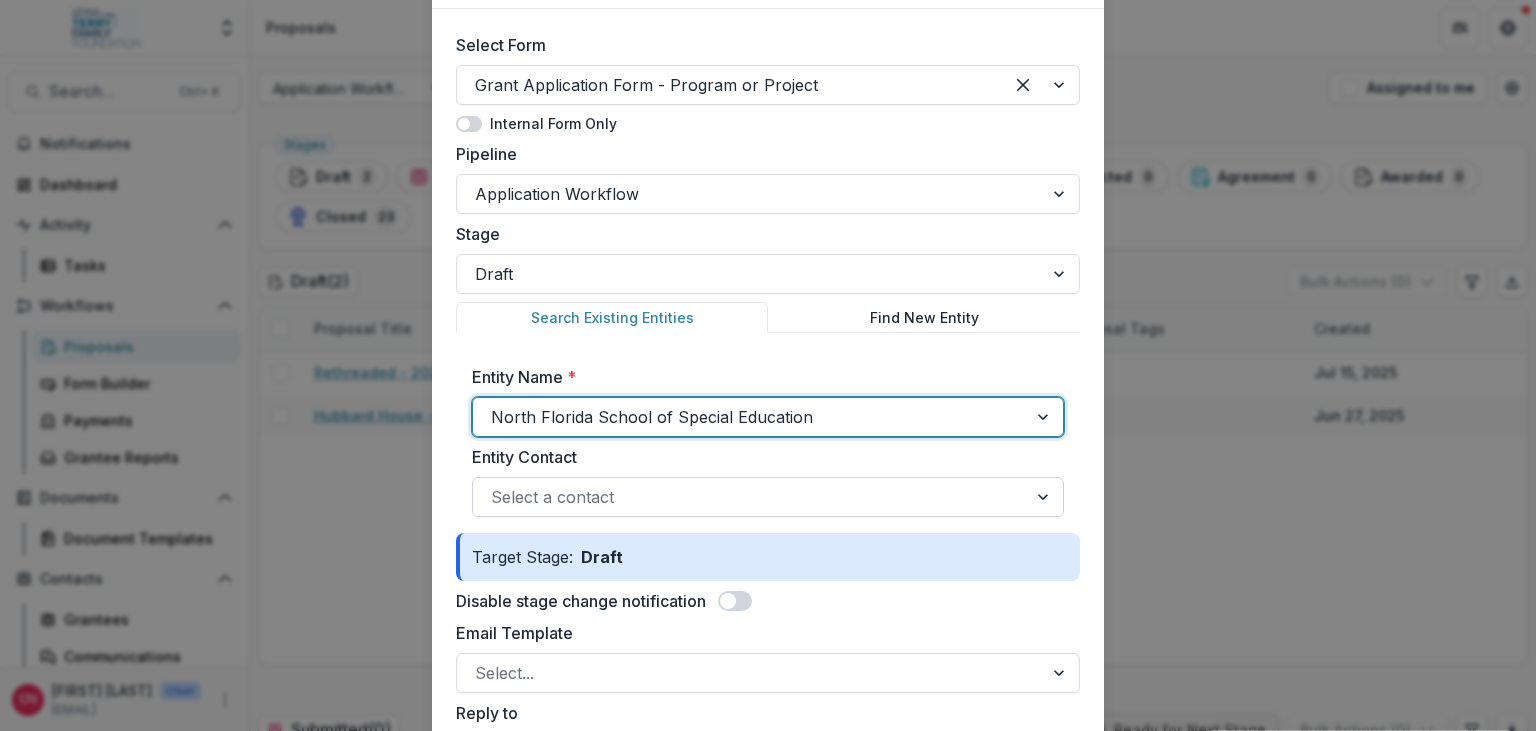 click at bounding box center (1045, 497) 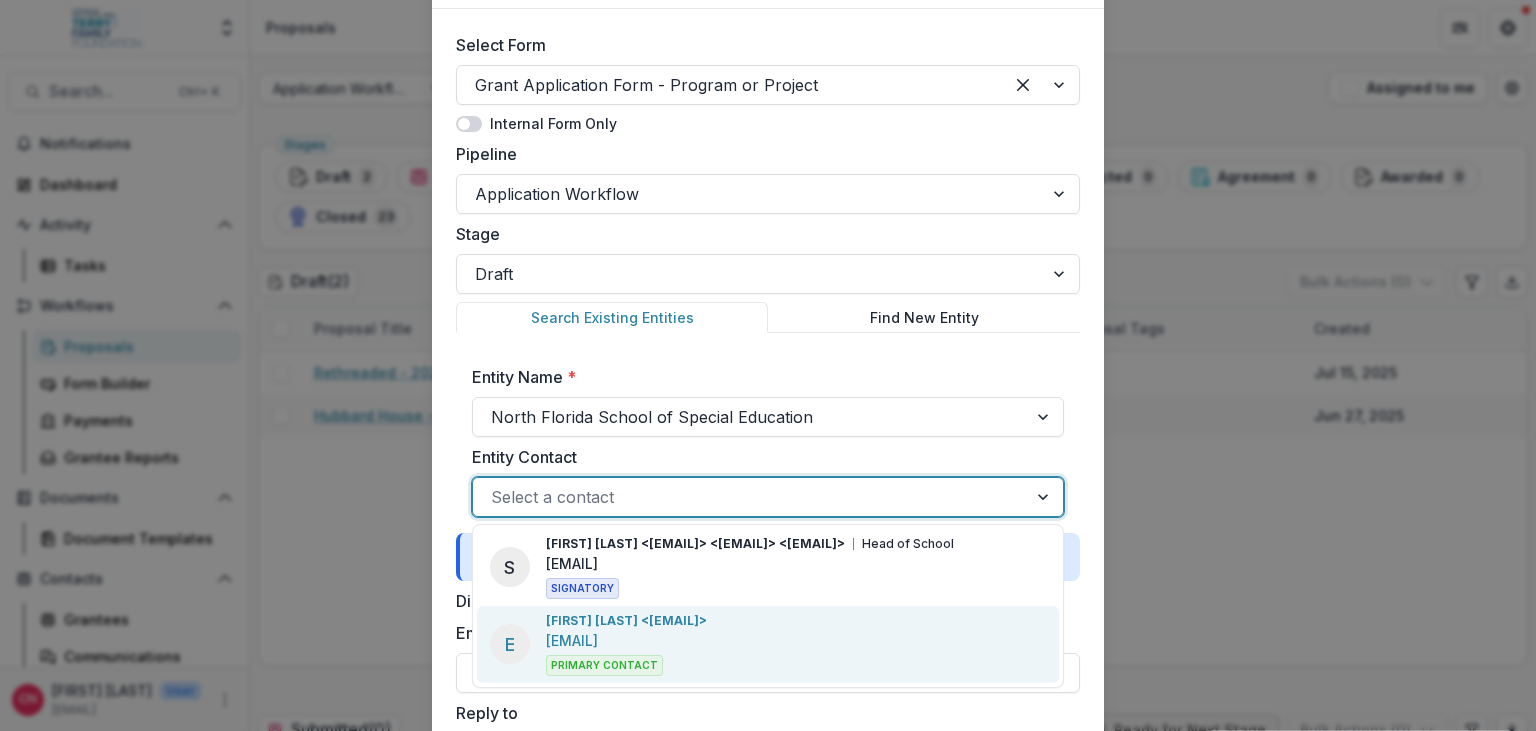 click on "[FIRST] [LAST] <[EMAIL]>" at bounding box center (626, 621) 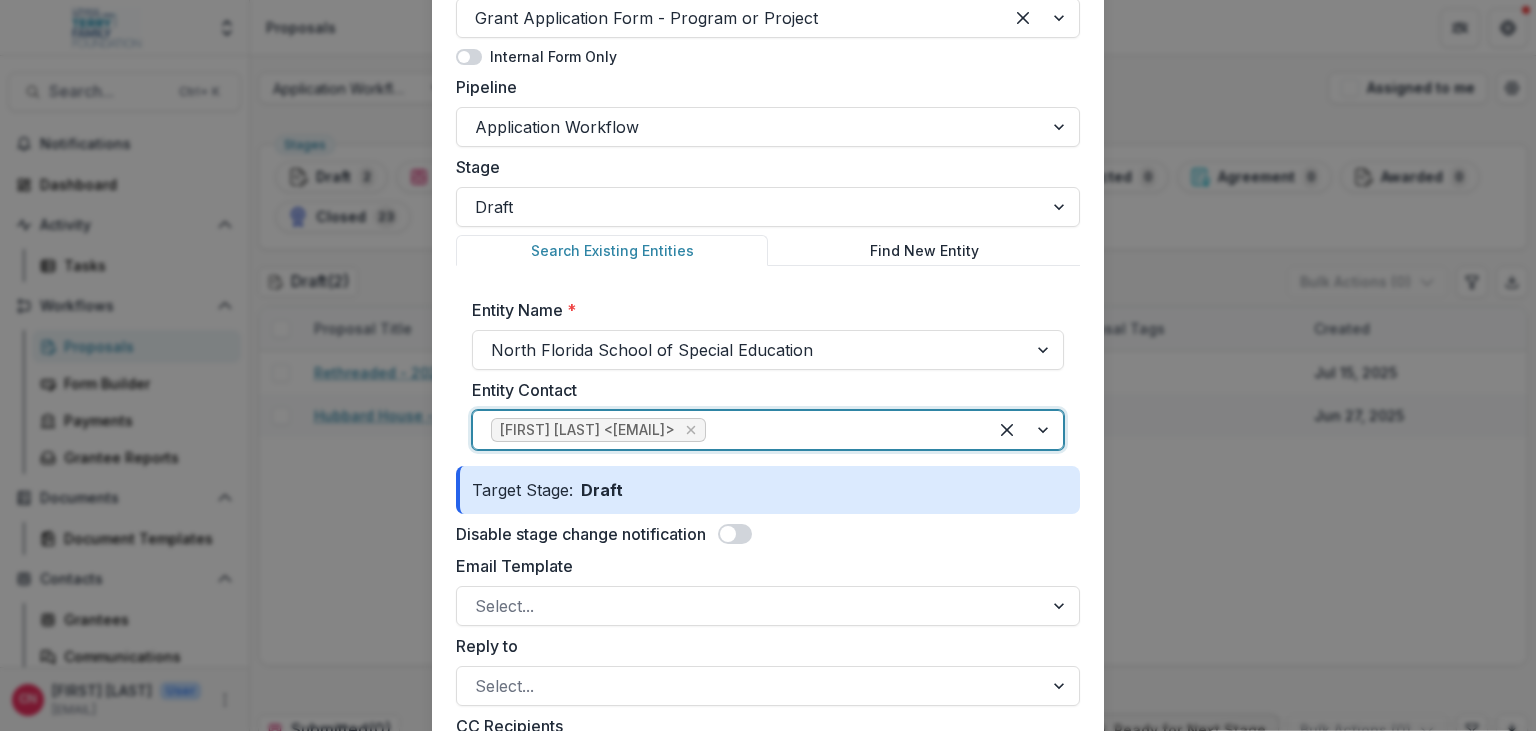 scroll, scrollTop: 230, scrollLeft: 0, axis: vertical 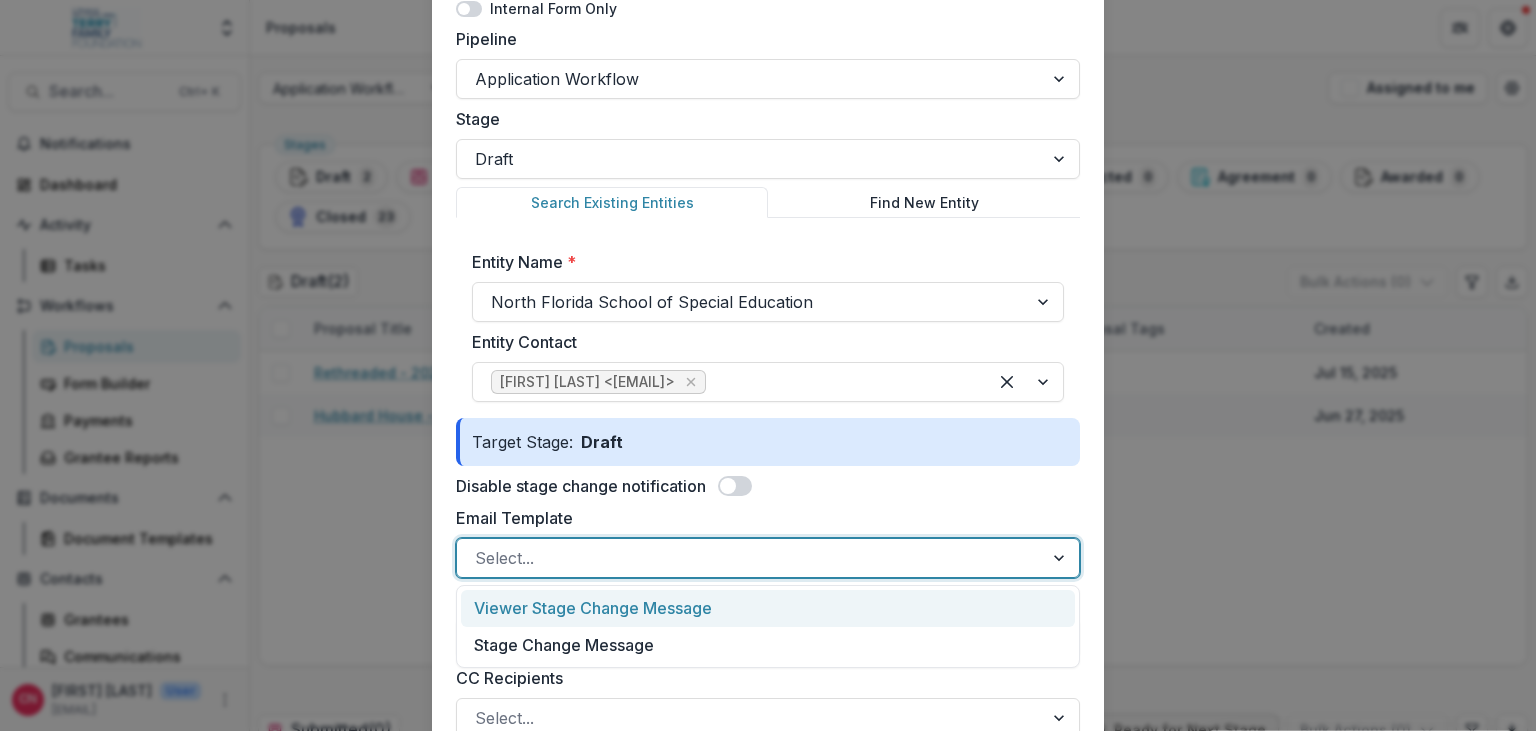 click at bounding box center [1061, 558] 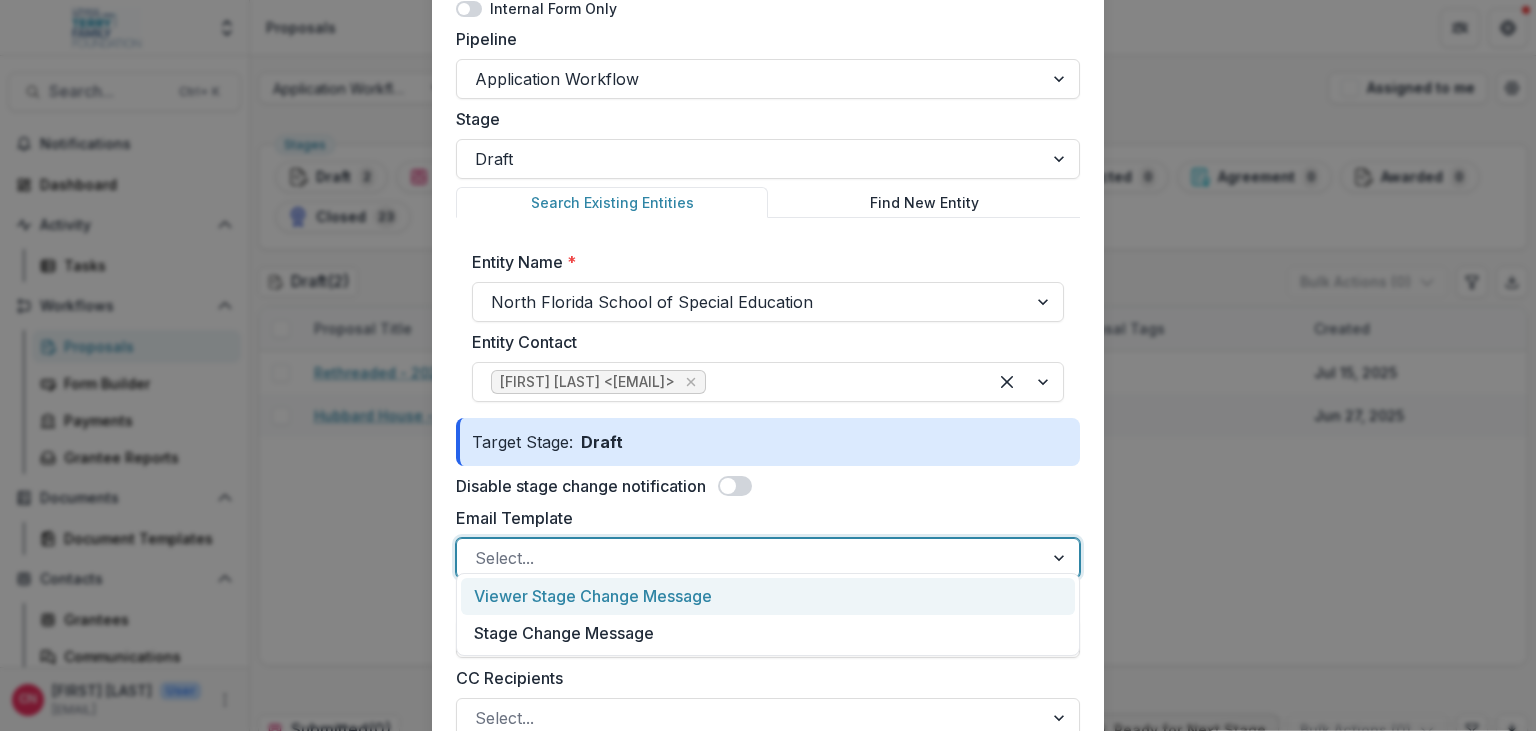 scroll, scrollTop: 346, scrollLeft: 0, axis: vertical 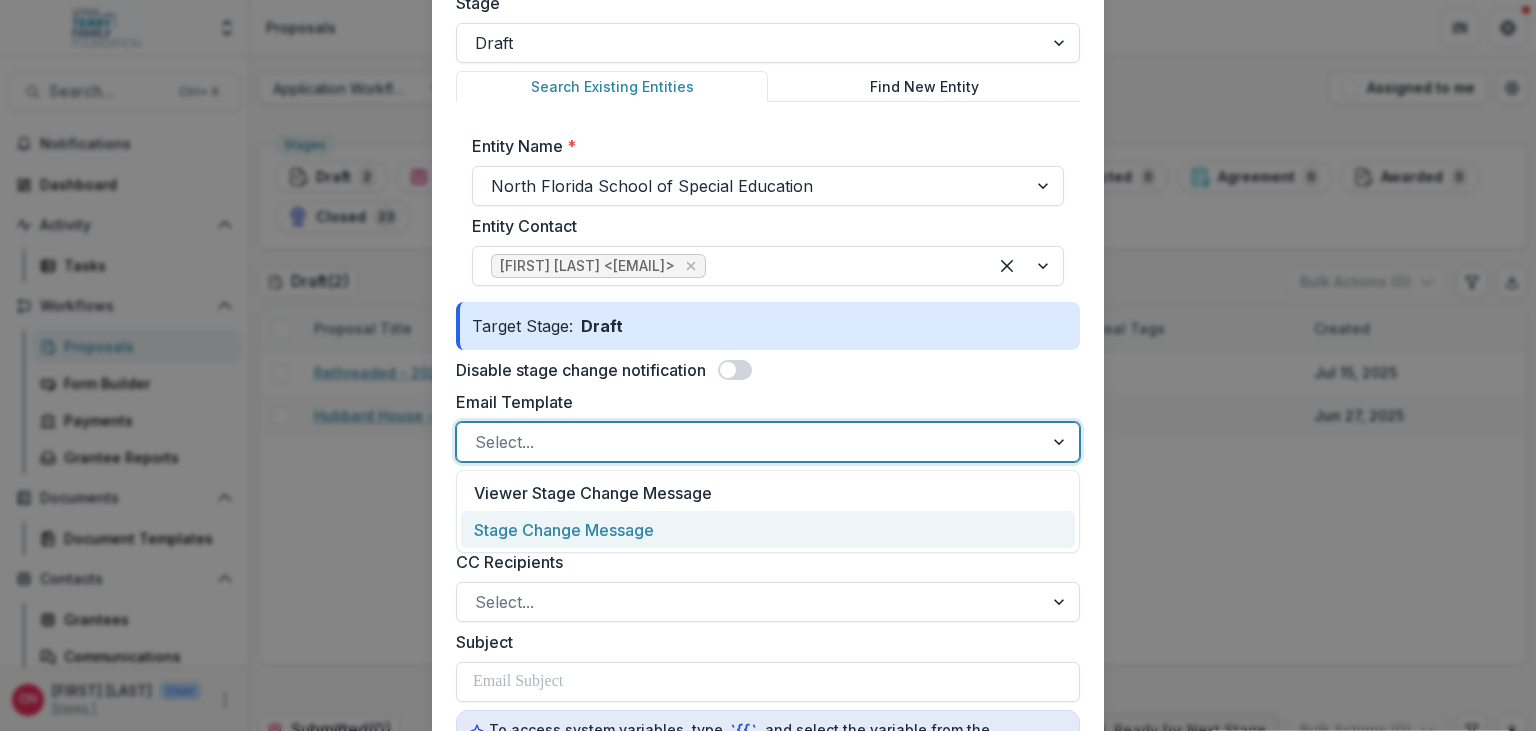 click on "Stage Change Message" at bounding box center [768, 529] 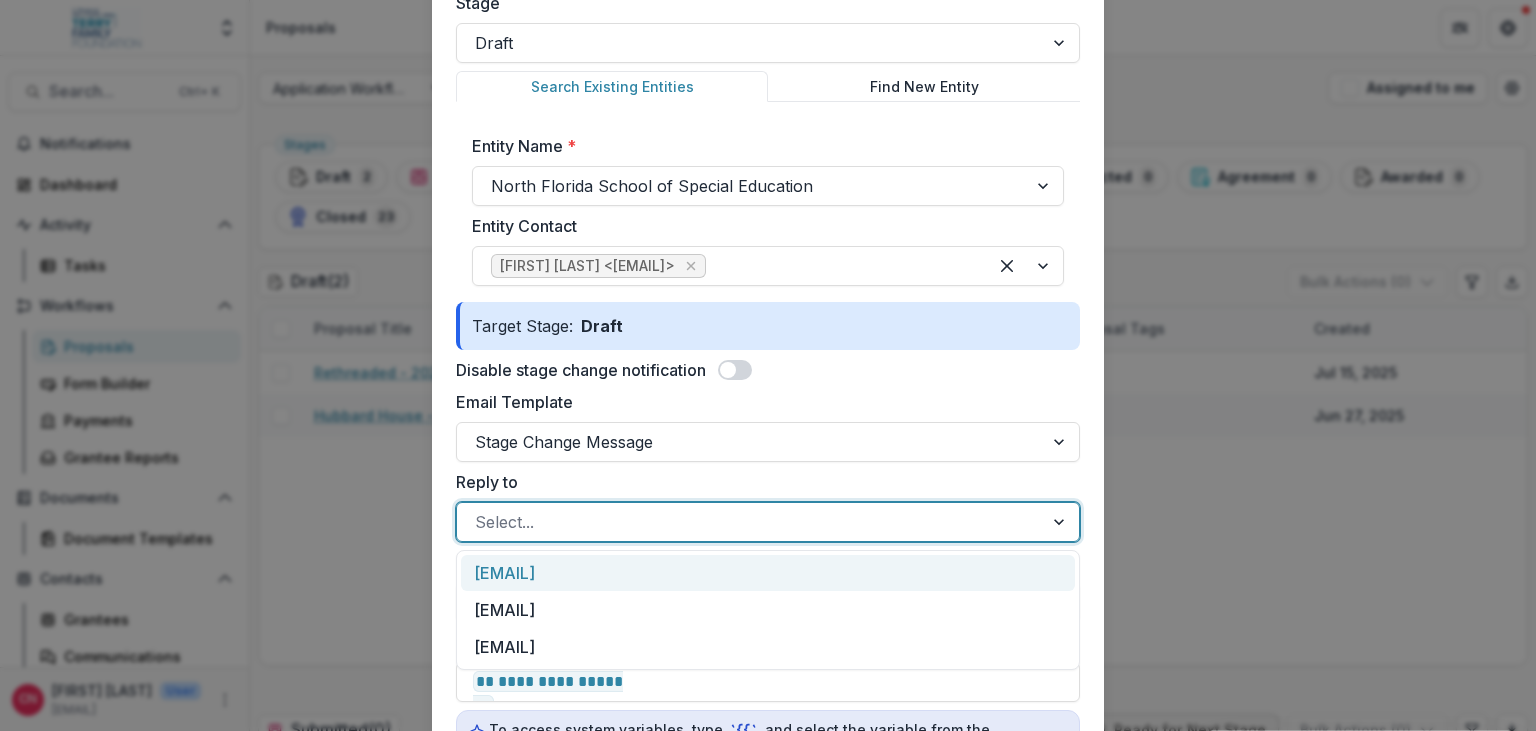 click at bounding box center [1061, 522] 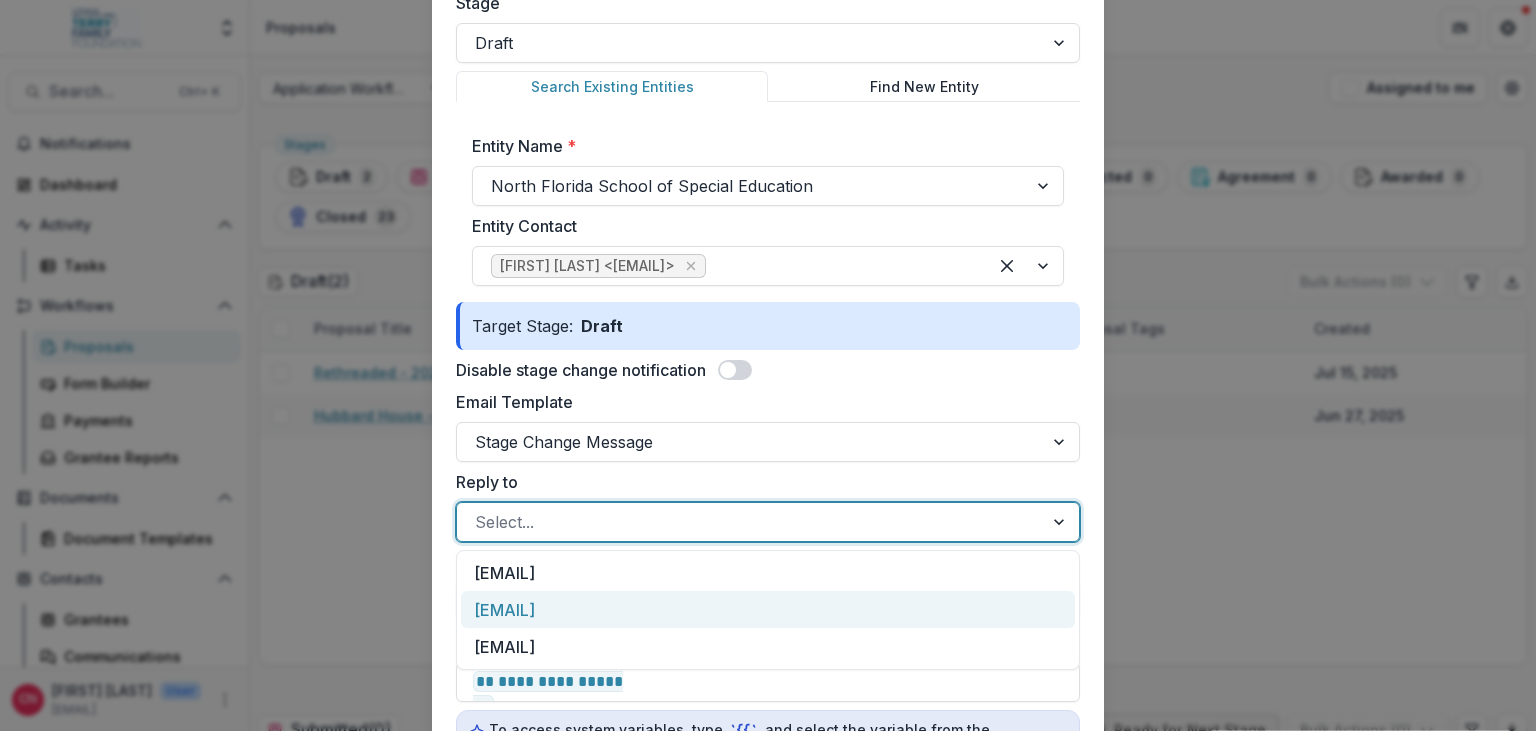 click on "[EMAIL]" at bounding box center [768, 609] 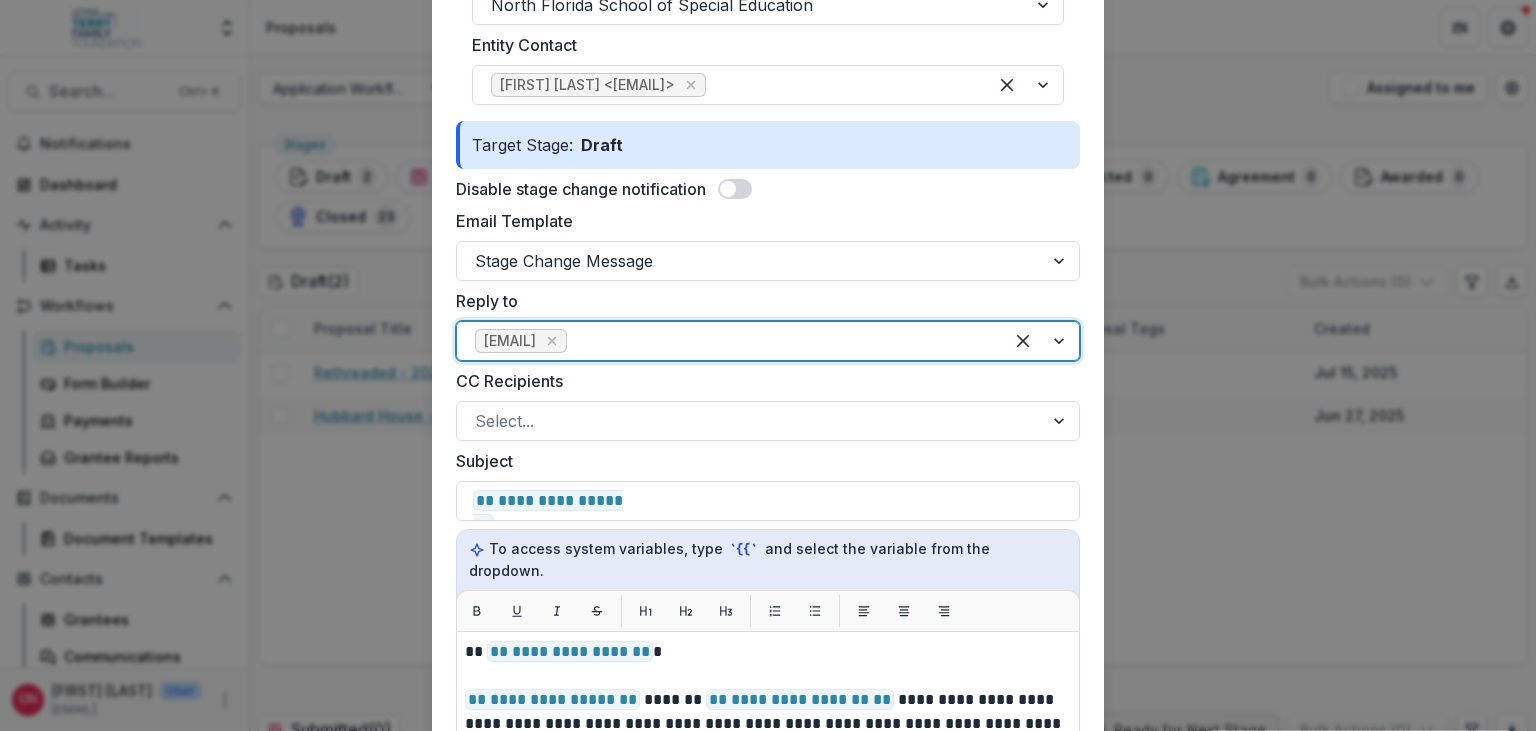 scroll, scrollTop: 576, scrollLeft: 0, axis: vertical 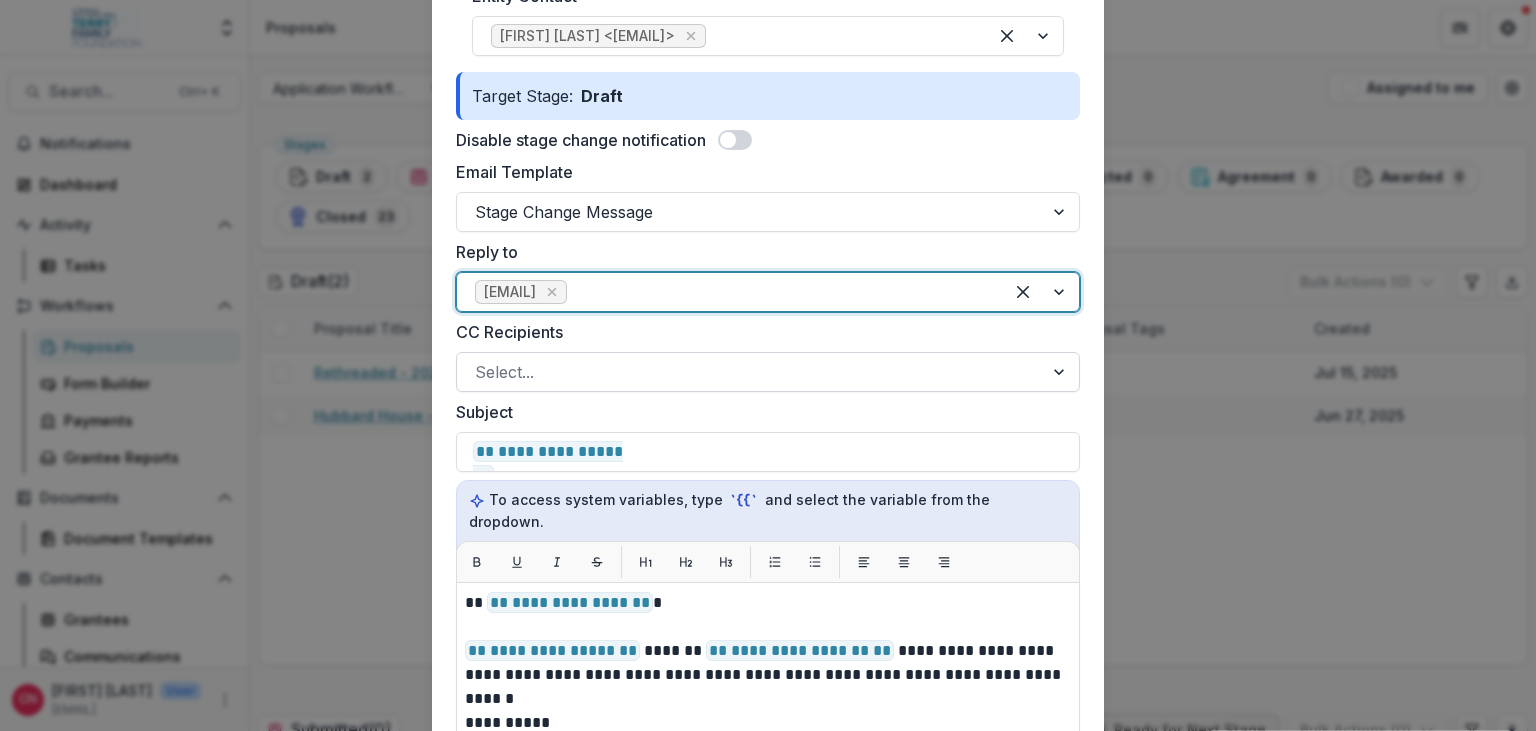click at bounding box center (1061, 372) 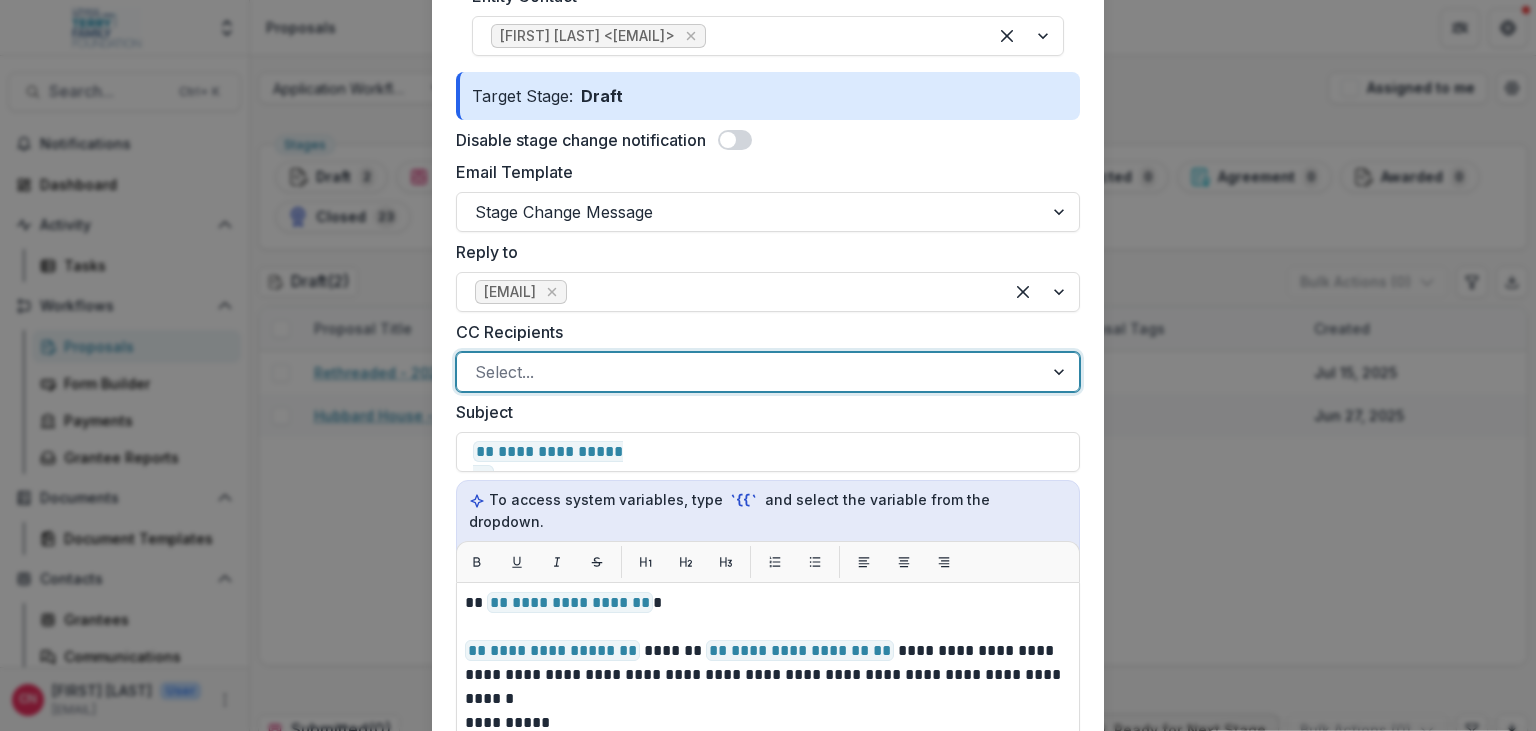 click at bounding box center [750, 372] 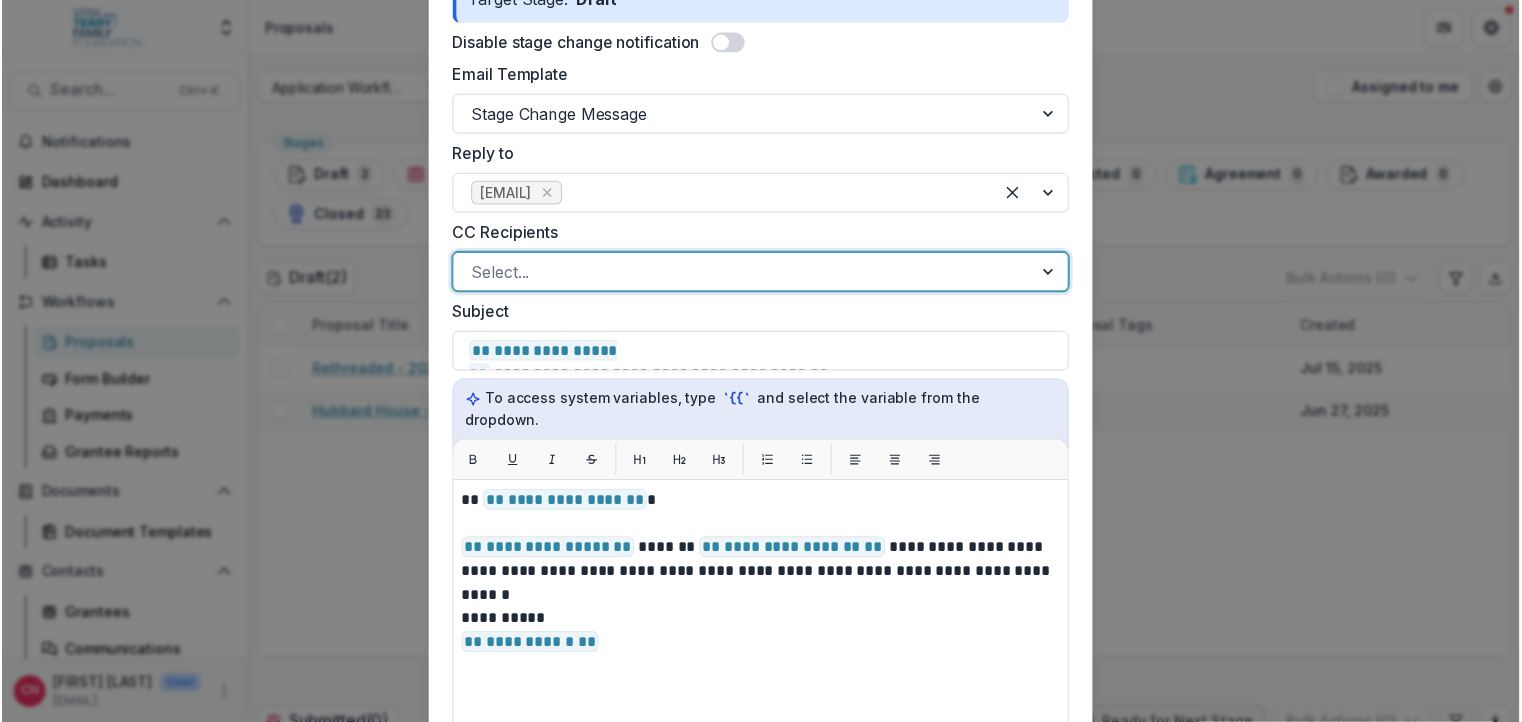 scroll, scrollTop: 691, scrollLeft: 0, axis: vertical 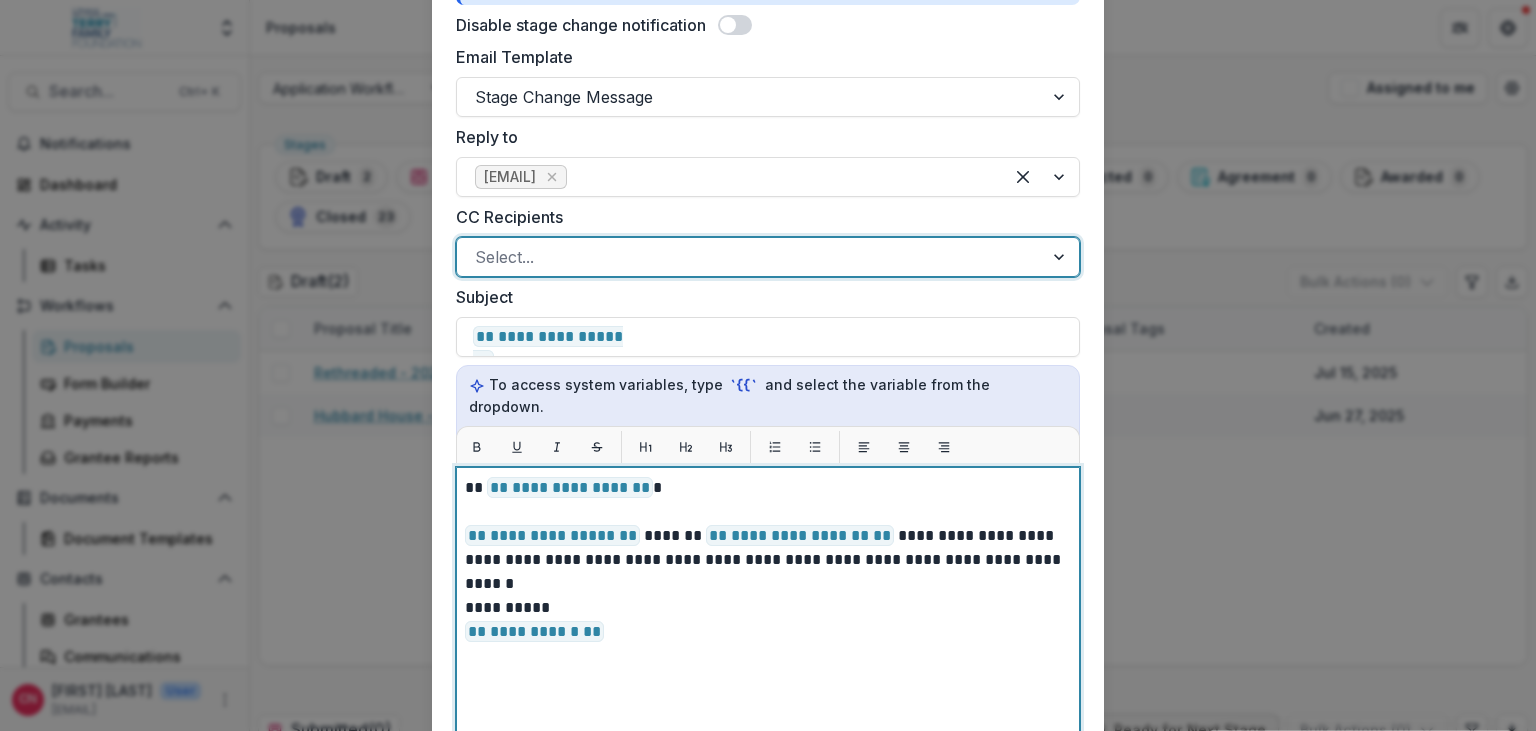 click on "**********" at bounding box center (768, 548) 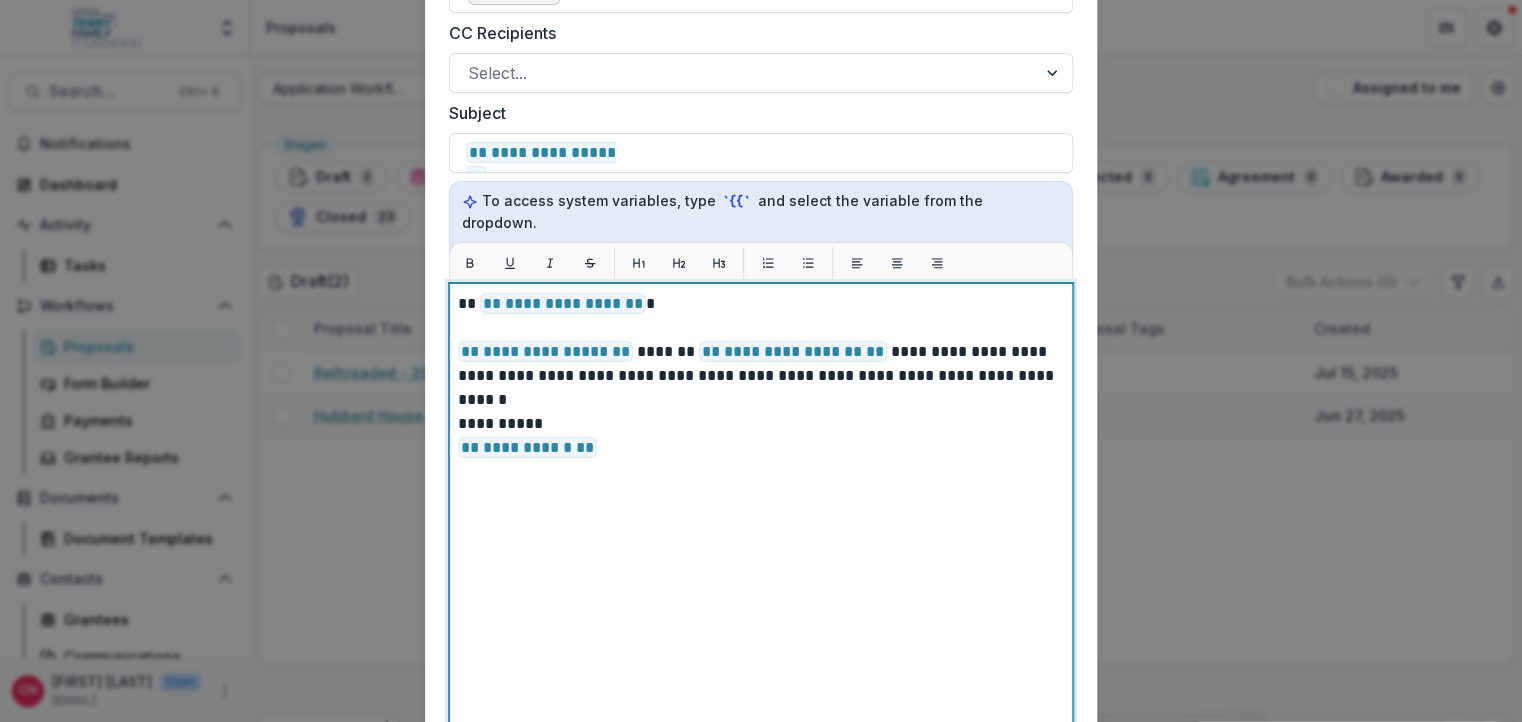 scroll, scrollTop: 922, scrollLeft: 0, axis: vertical 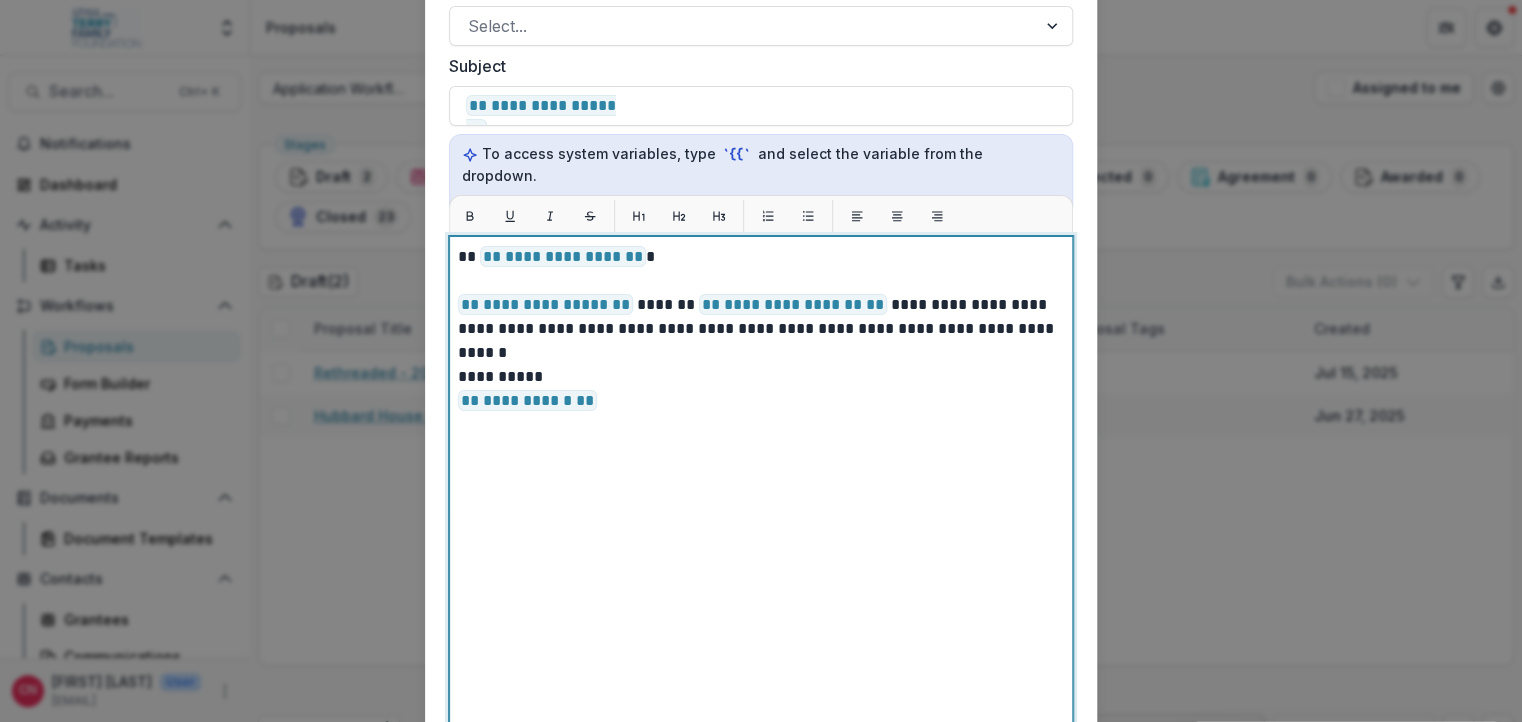 type 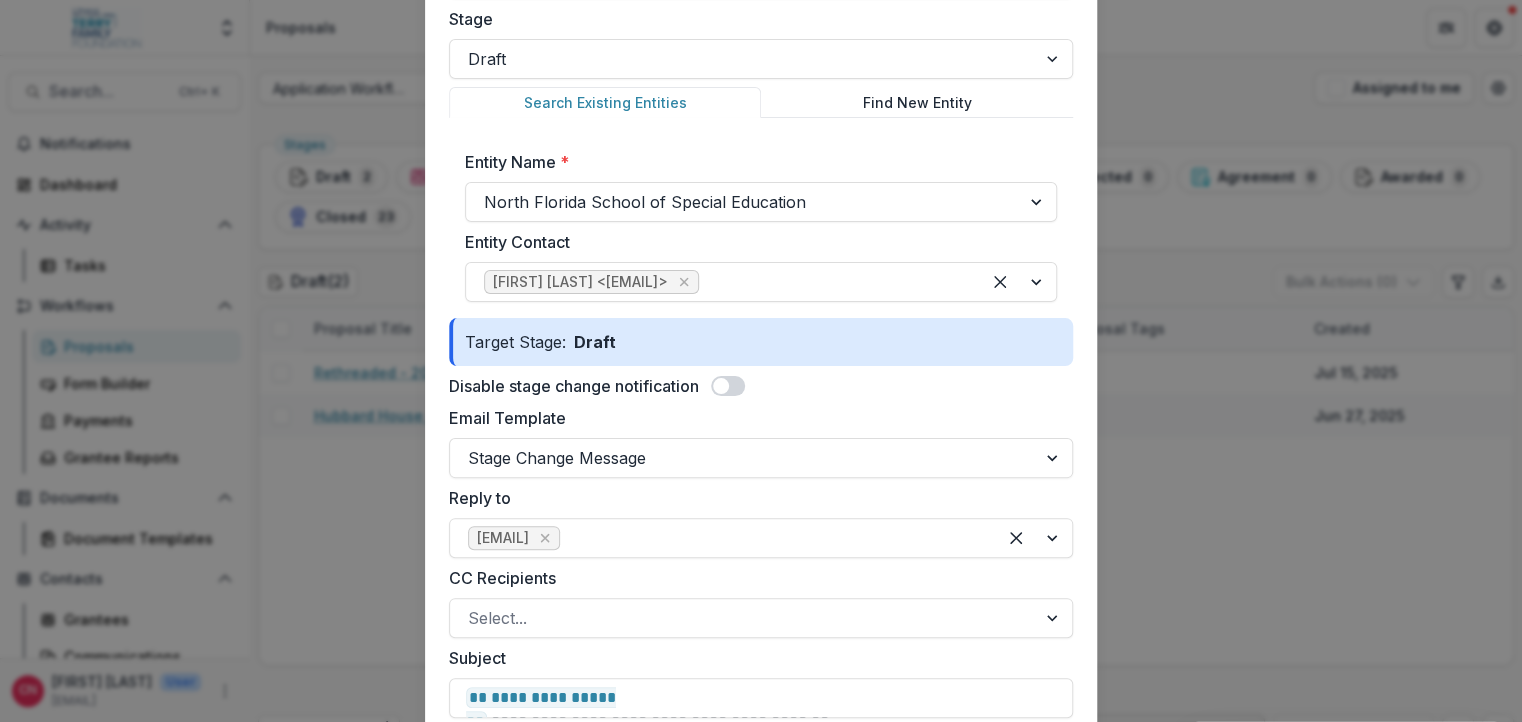 scroll, scrollTop: 346, scrollLeft: 0, axis: vertical 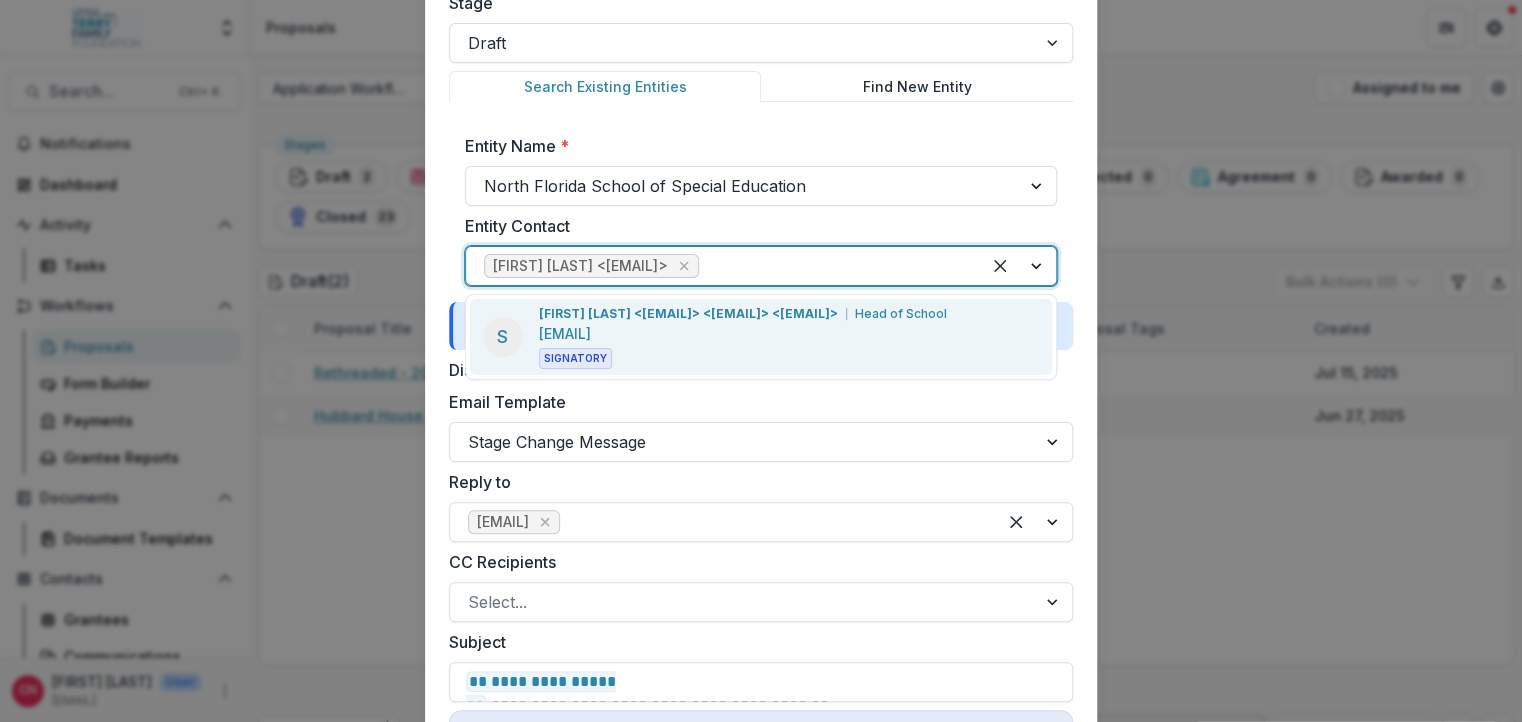 click at bounding box center (1018, 266) 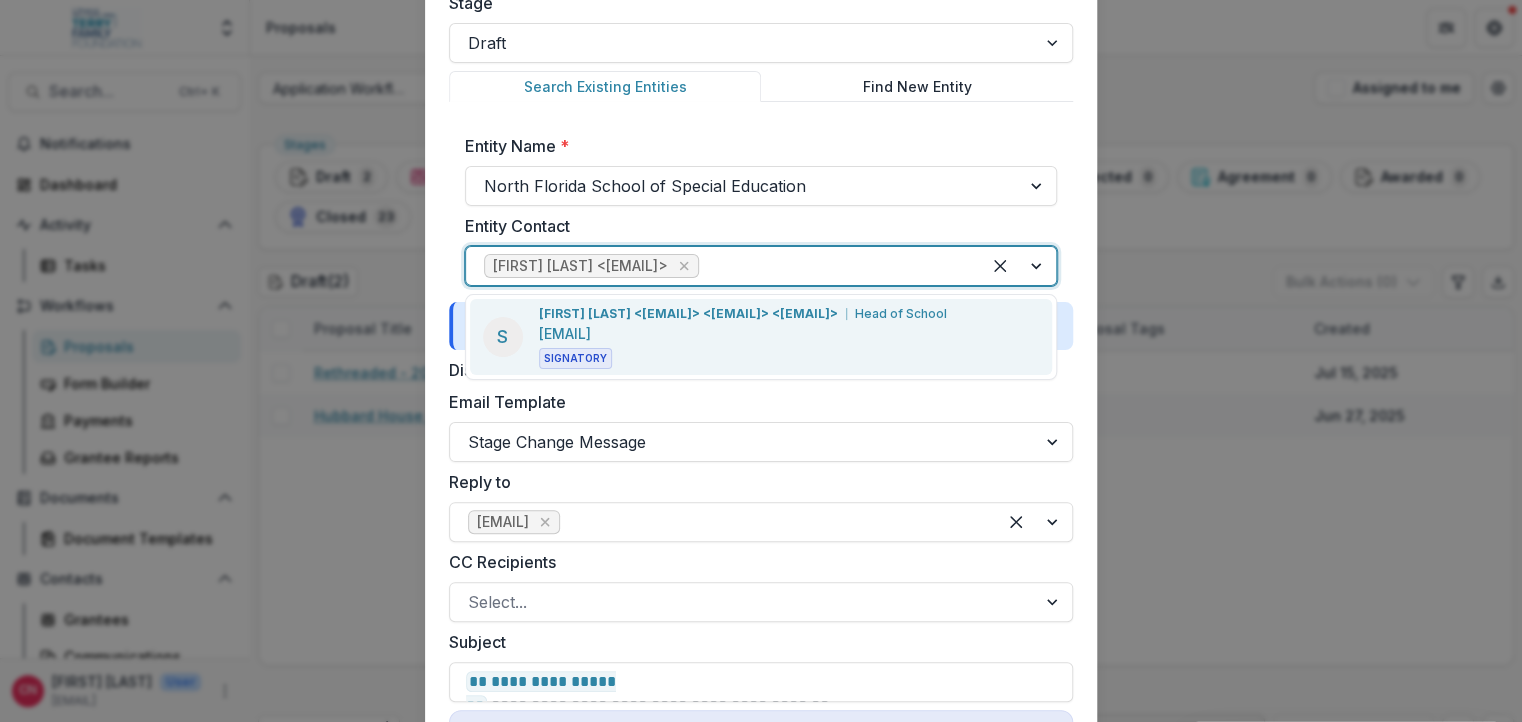 click on "[FIRST] [LAST] <[EMAIL]> <[EMAIL]> <[EMAIL]>" at bounding box center [688, 314] 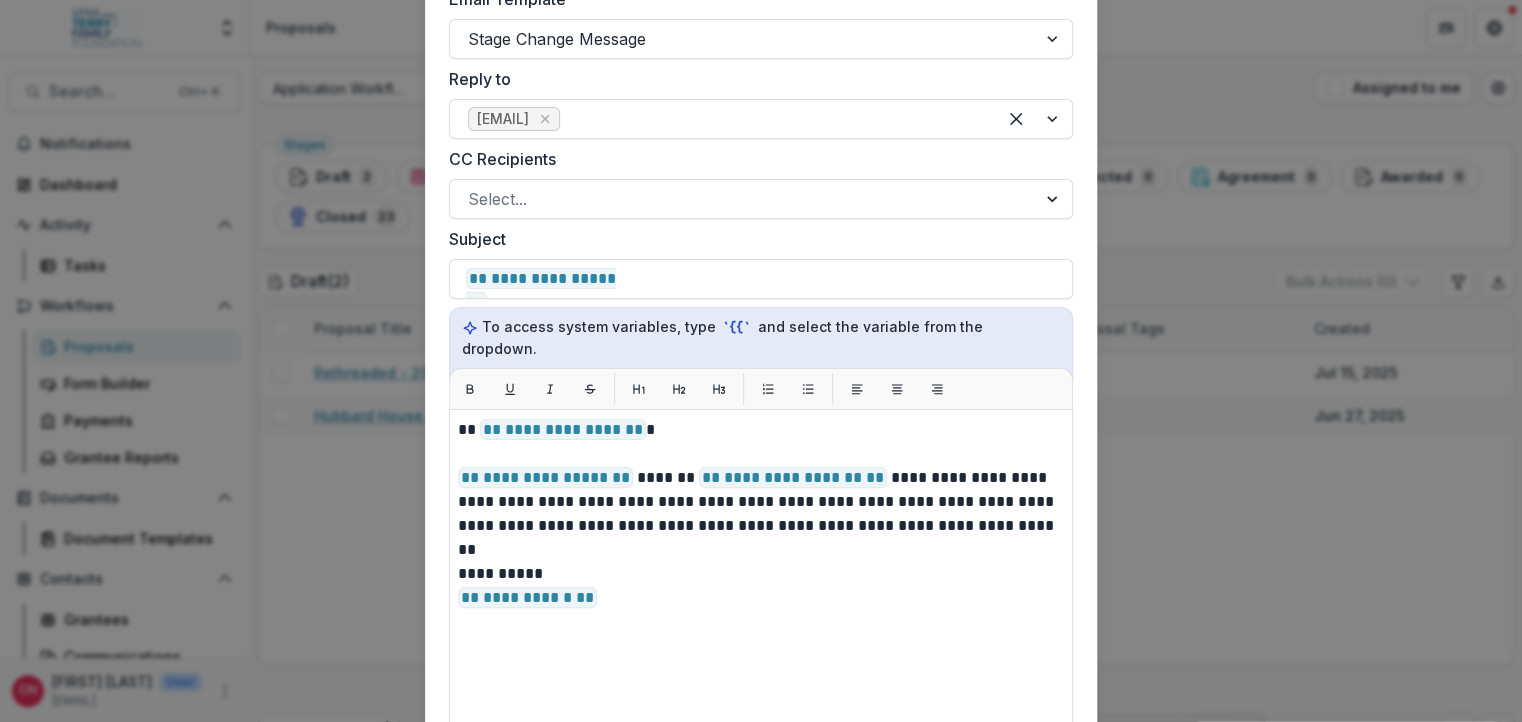 scroll, scrollTop: 806, scrollLeft: 0, axis: vertical 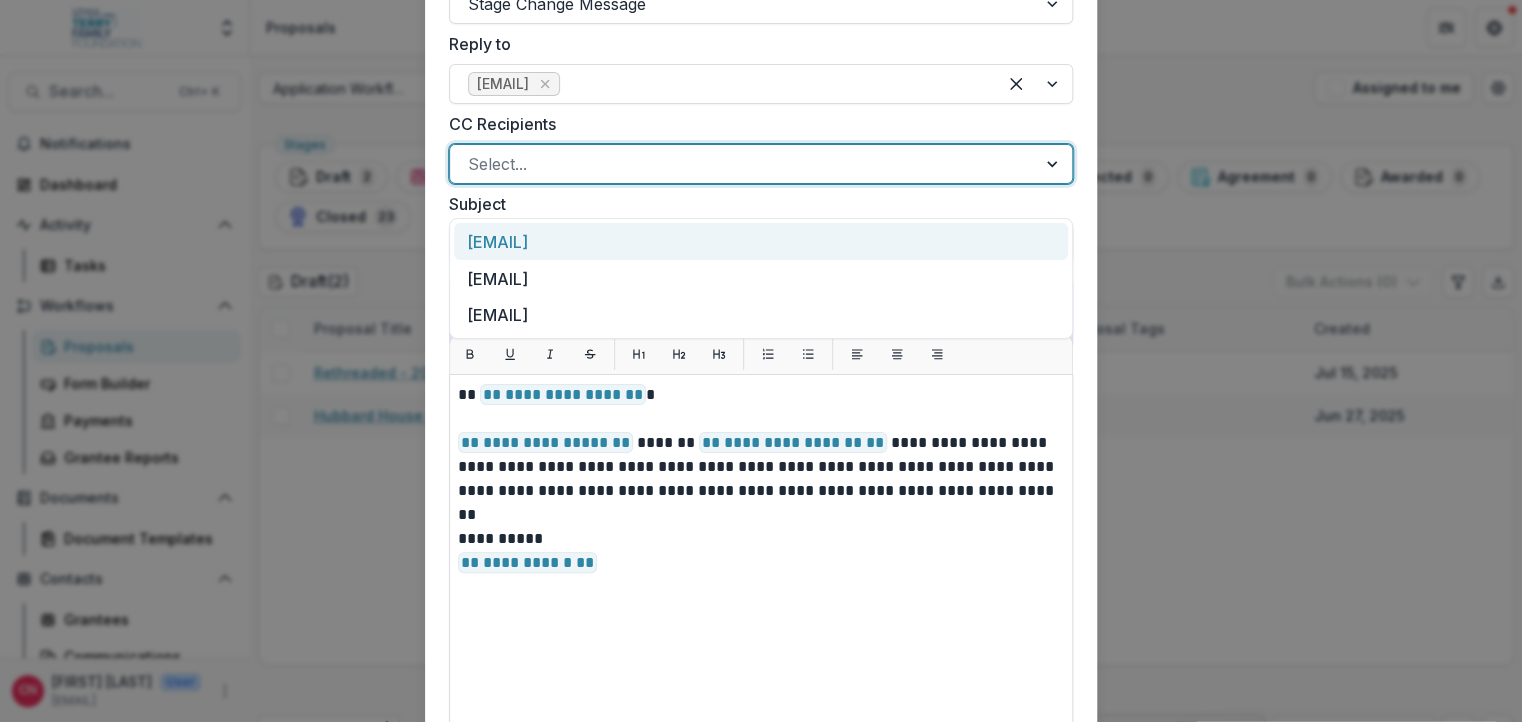 click at bounding box center (1054, 164) 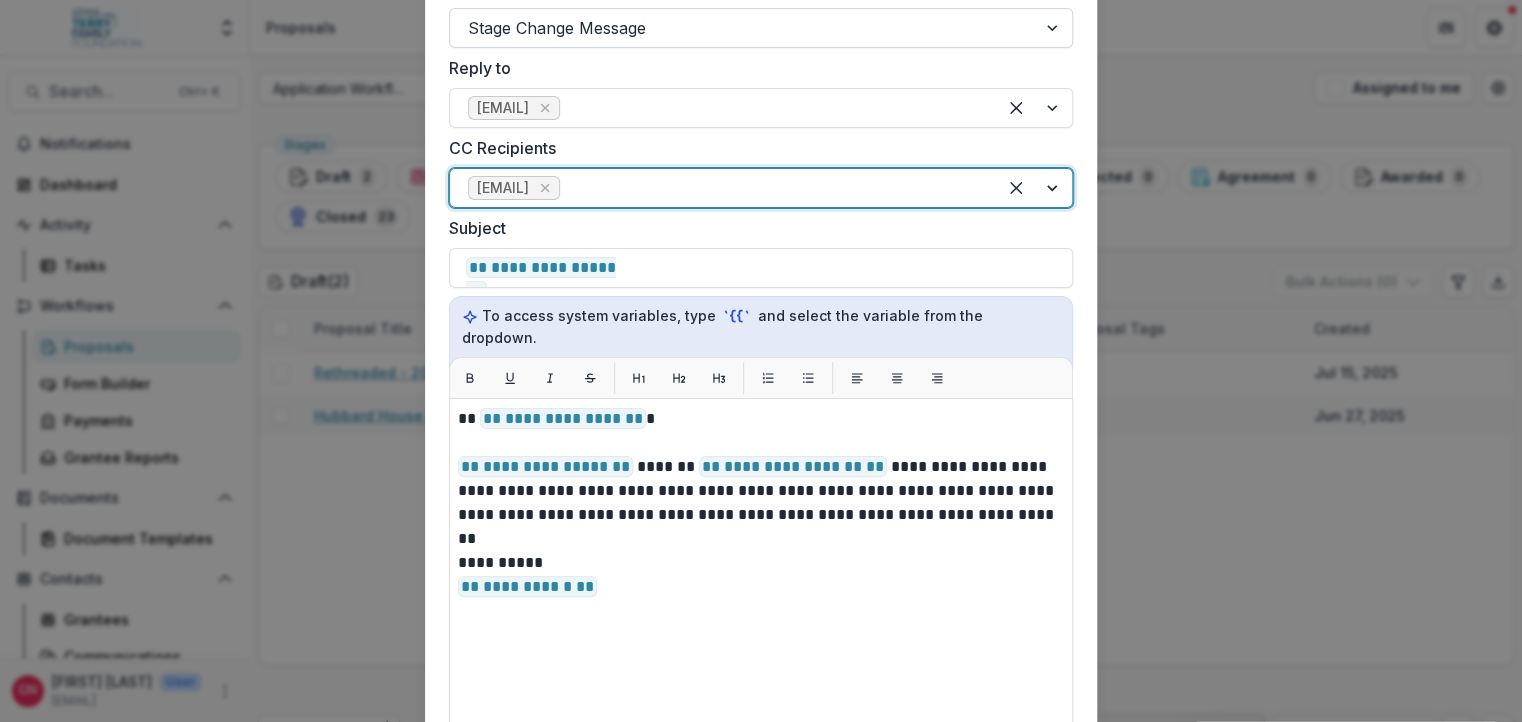 scroll, scrollTop: 667, scrollLeft: 0, axis: vertical 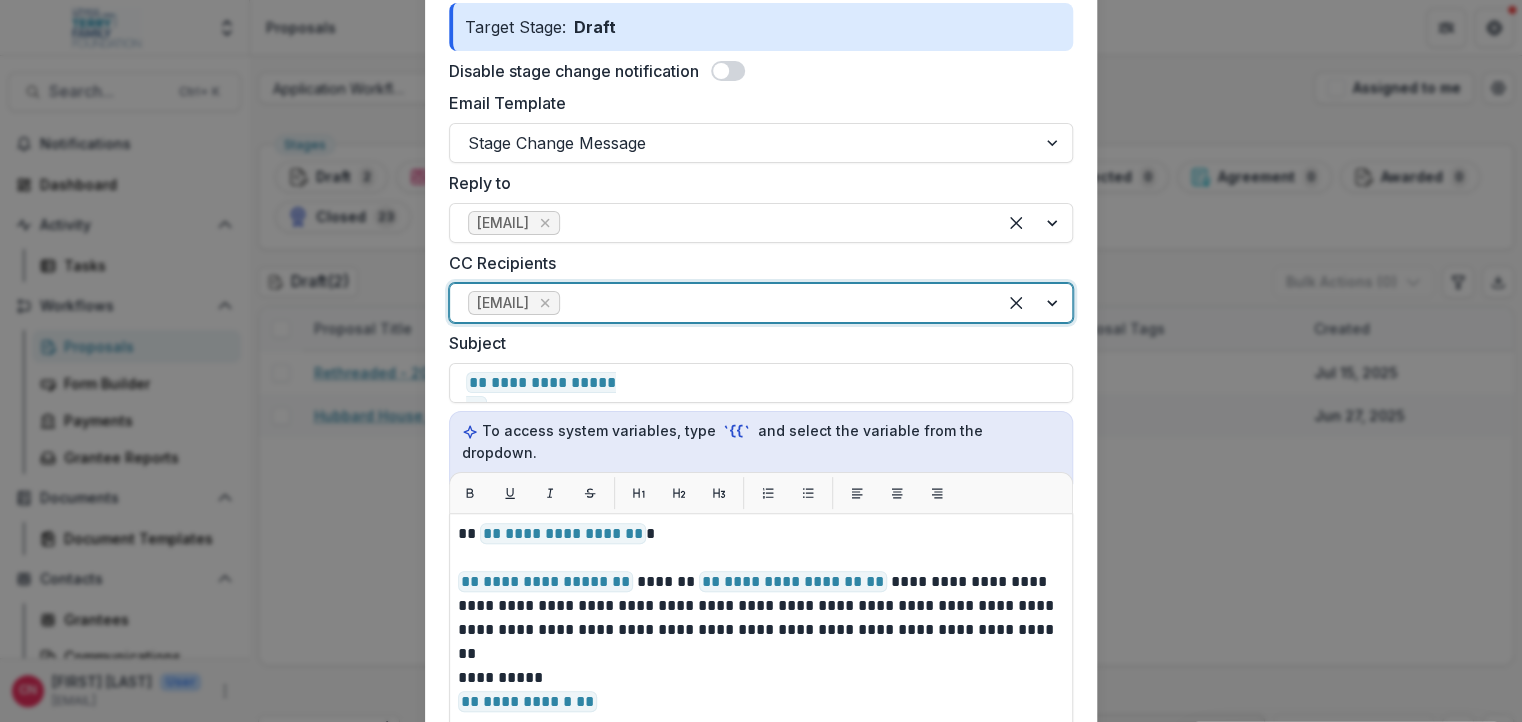 click at bounding box center (1034, 303) 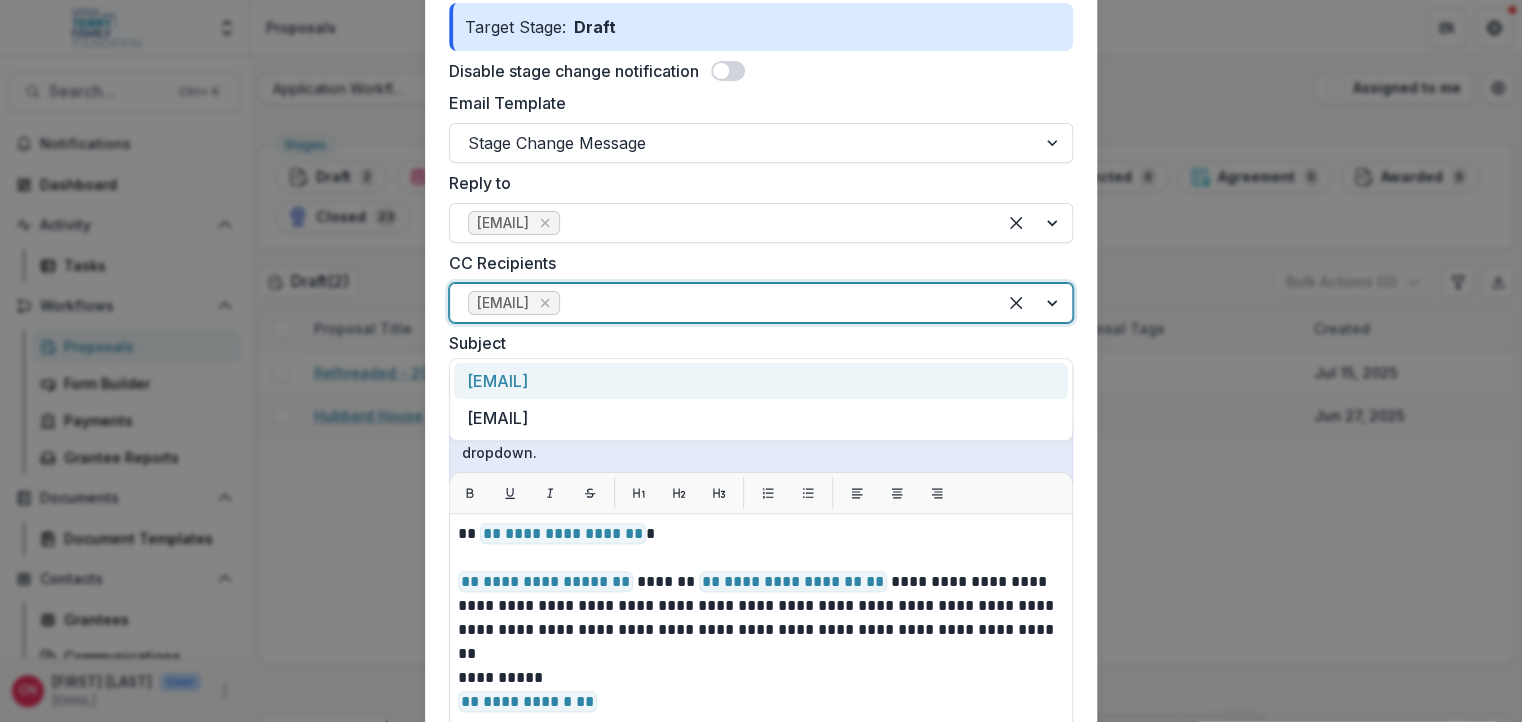 click on "[EMAIL]" at bounding box center [761, 381] 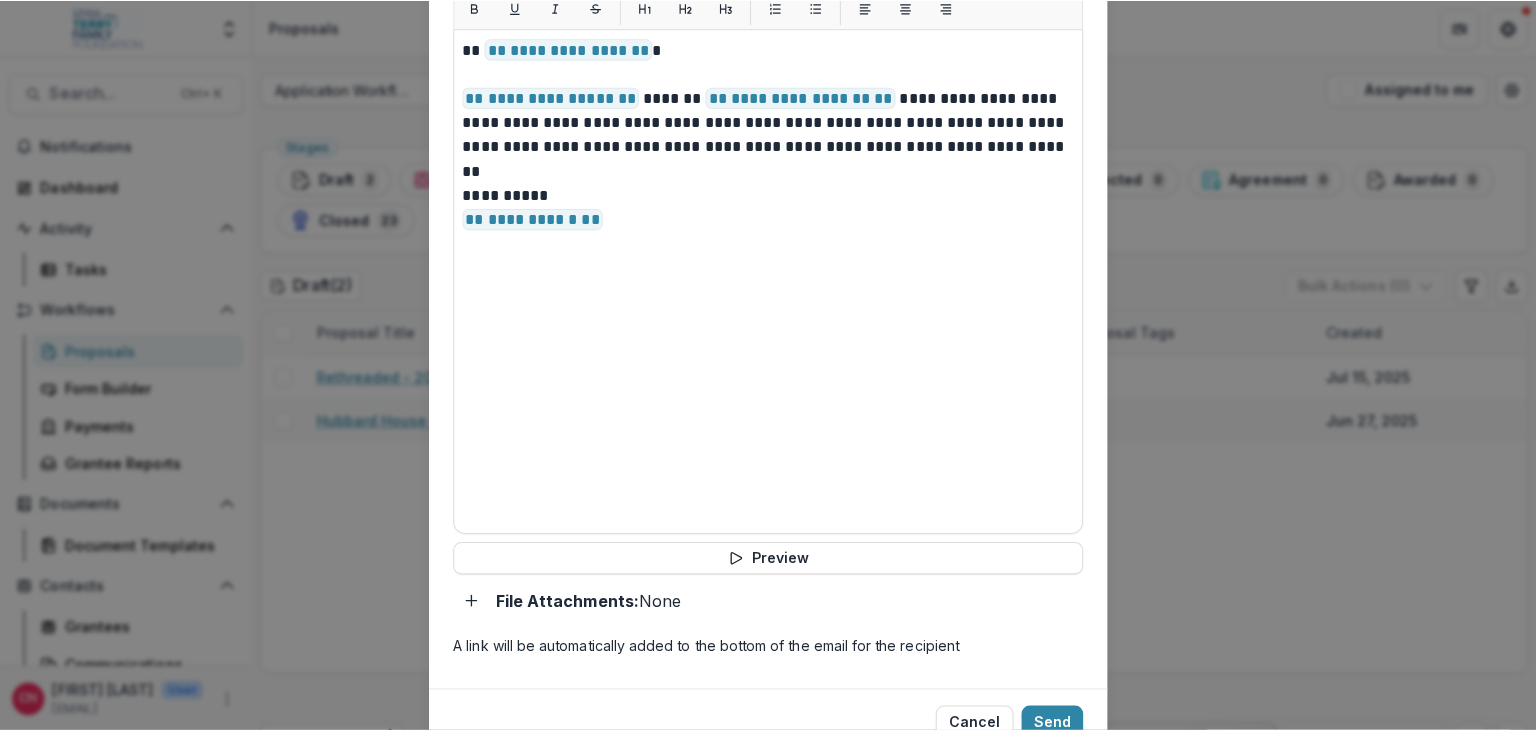 scroll, scrollTop: 1265, scrollLeft: 0, axis: vertical 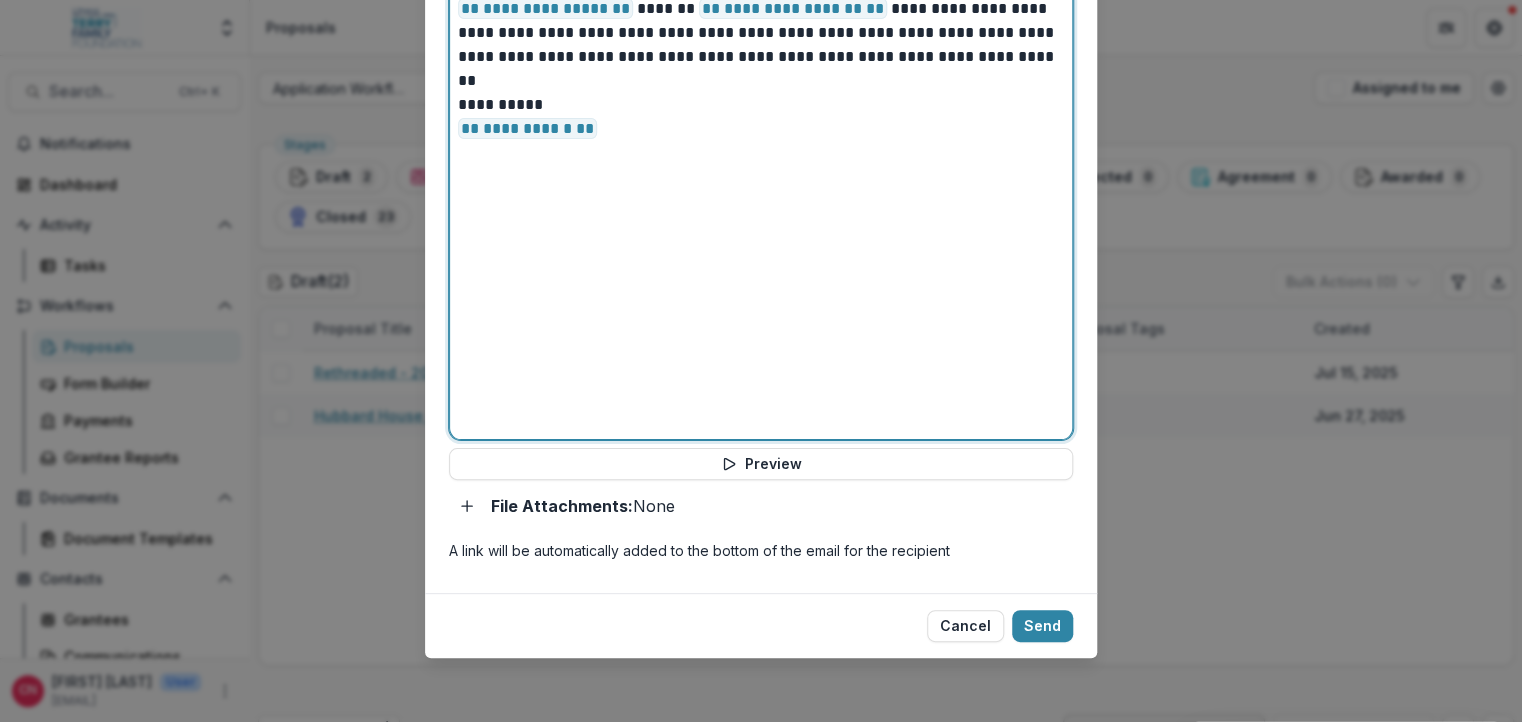 click on "**********" at bounding box center (761, 190) 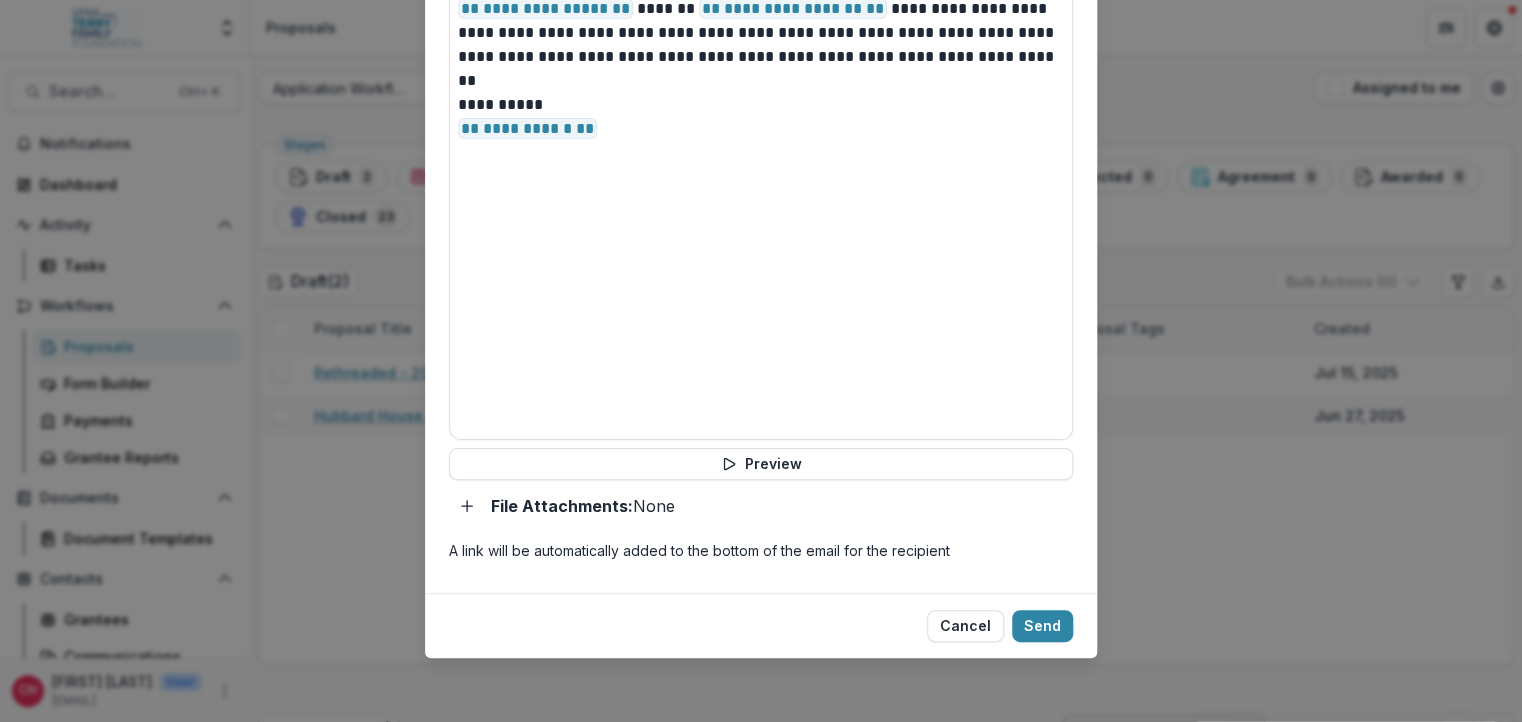 drag, startPoint x: 1206, startPoint y: 298, endPoint x: 1160, endPoint y: 178, distance: 128.51459 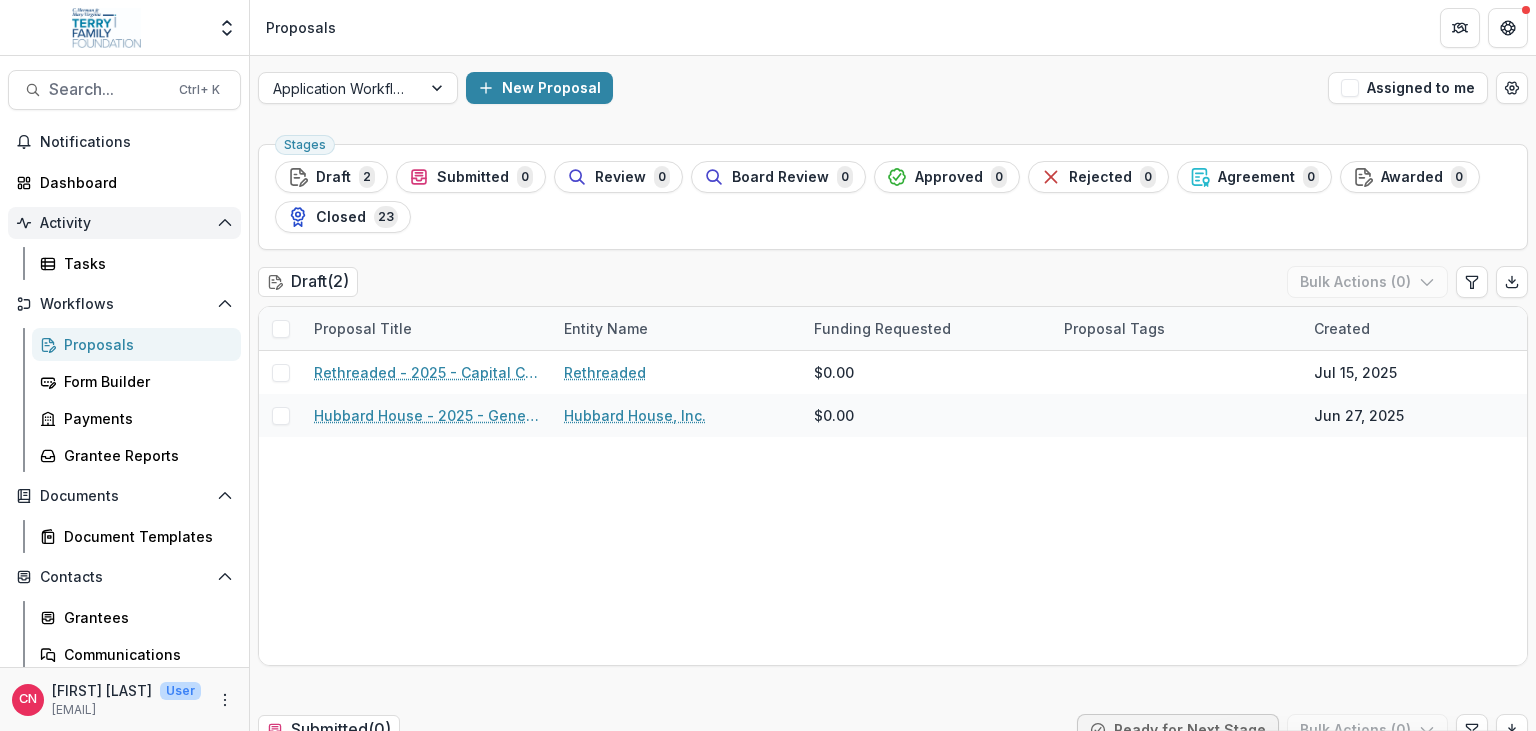 scroll, scrollTop: 0, scrollLeft: 0, axis: both 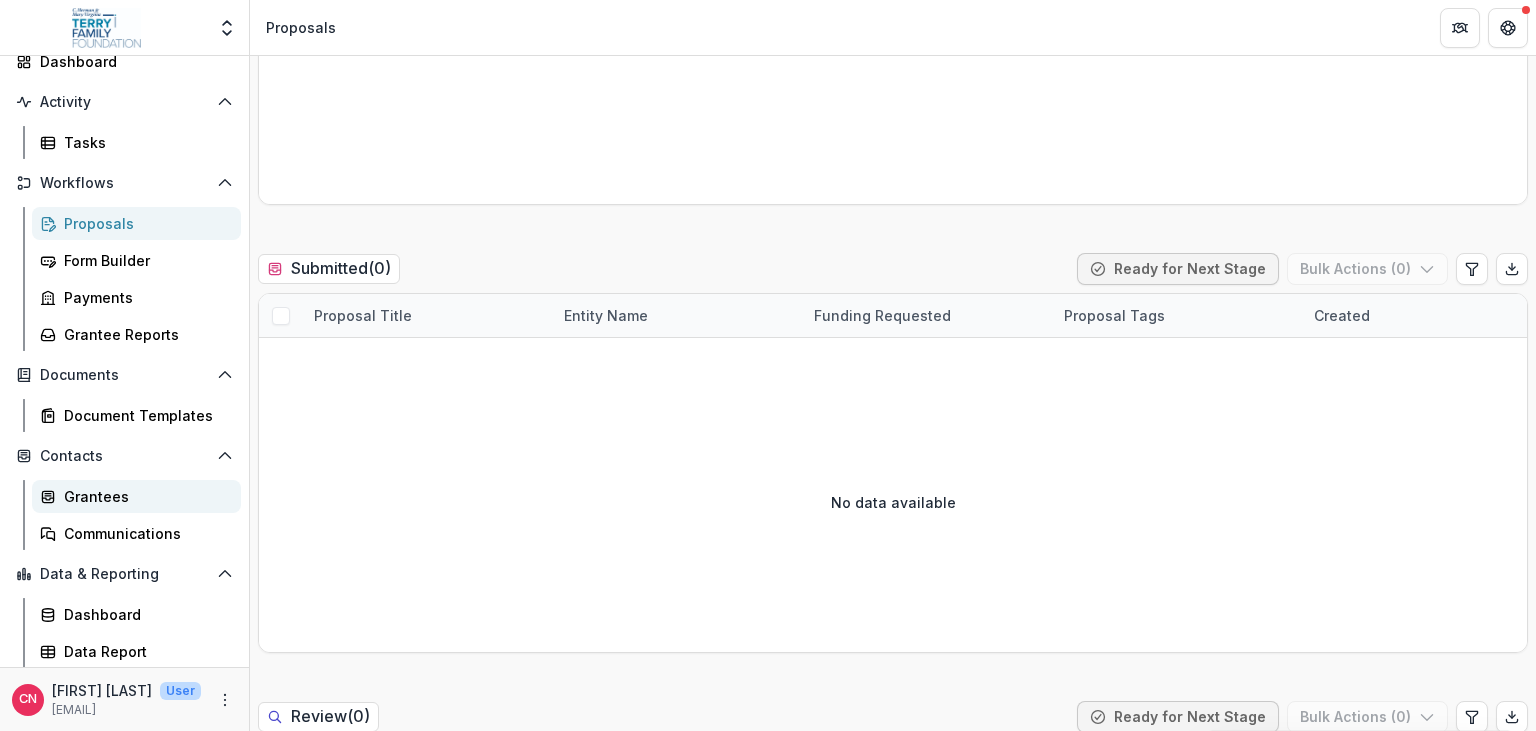 click on "Grantees" at bounding box center (144, 496) 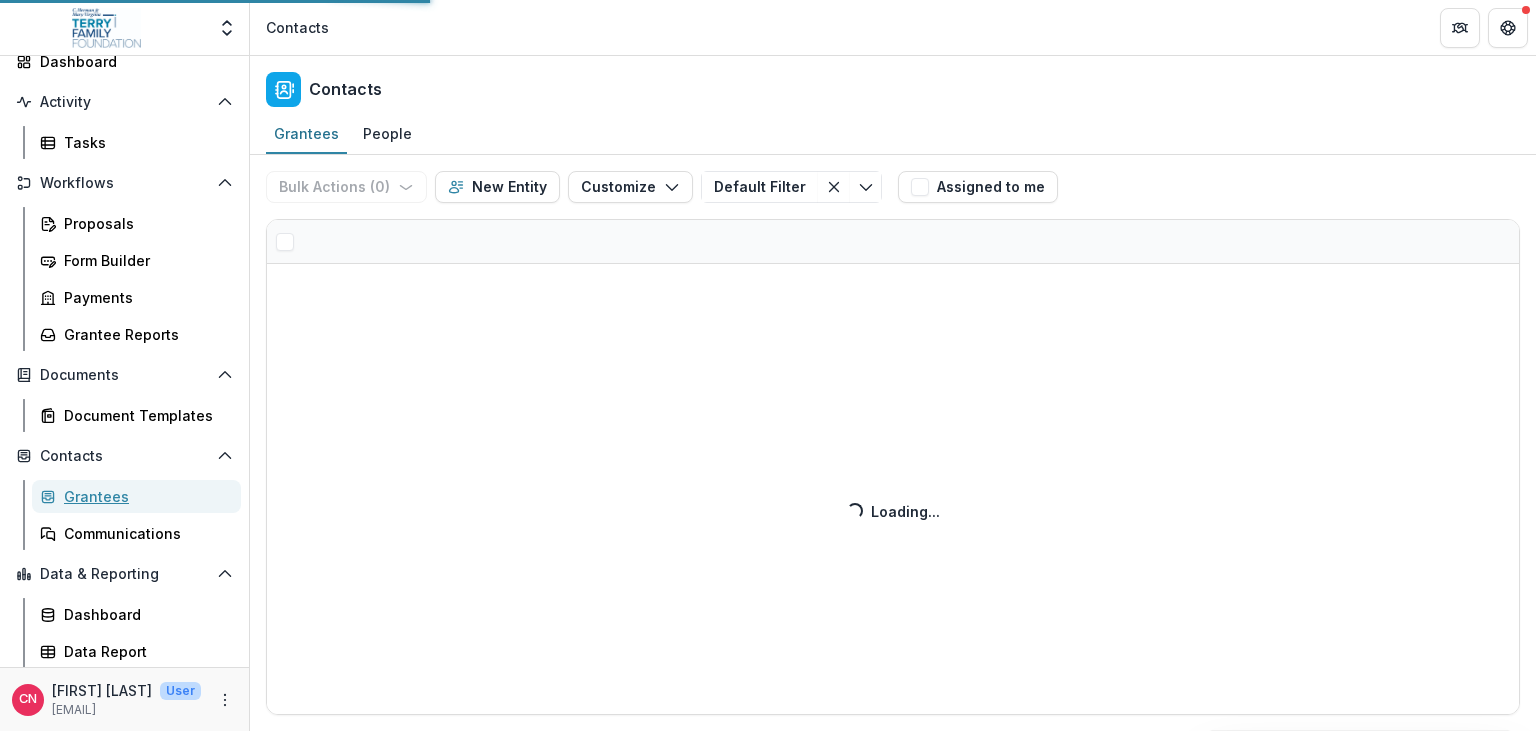 scroll, scrollTop: 0, scrollLeft: 0, axis: both 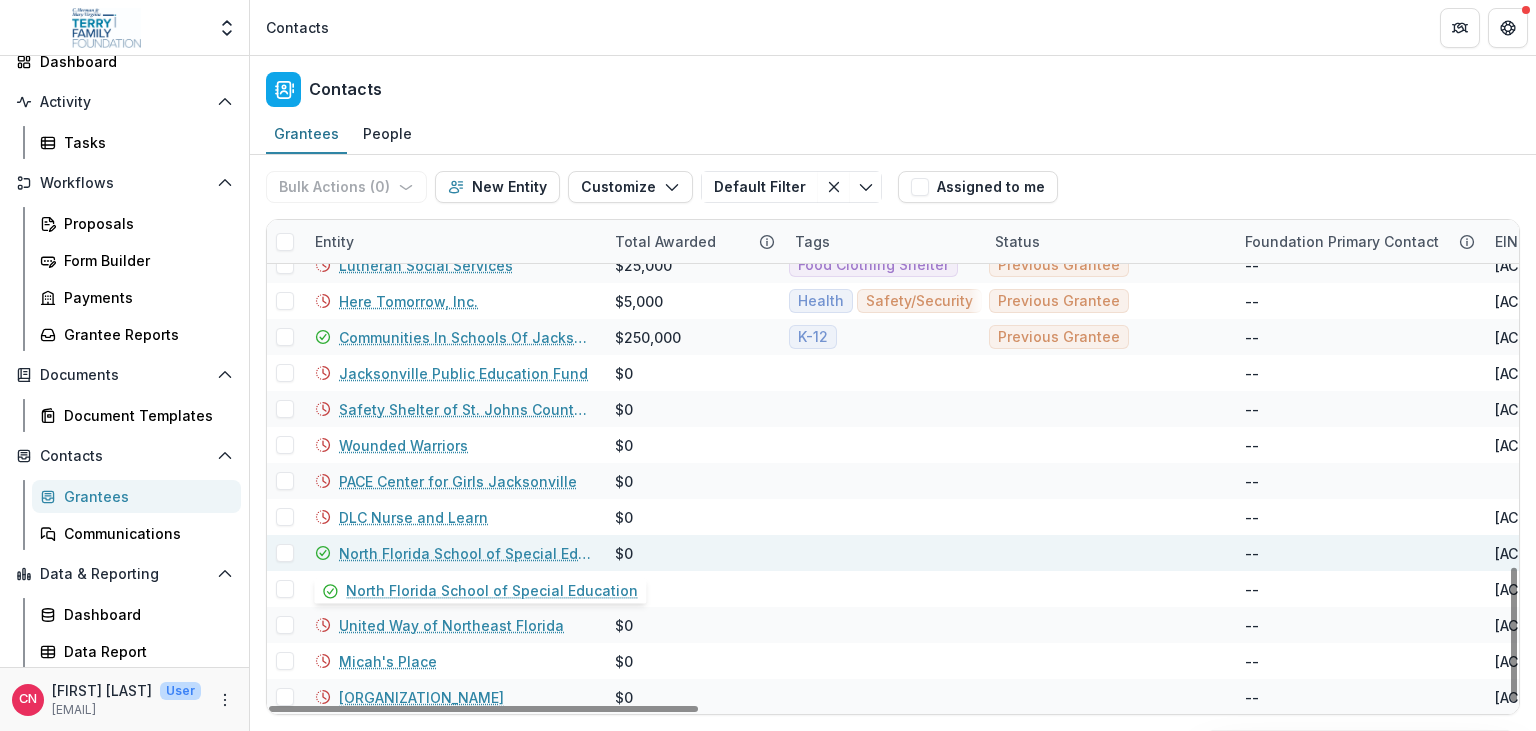 click on "North Florida School of Special Education" at bounding box center [465, 553] 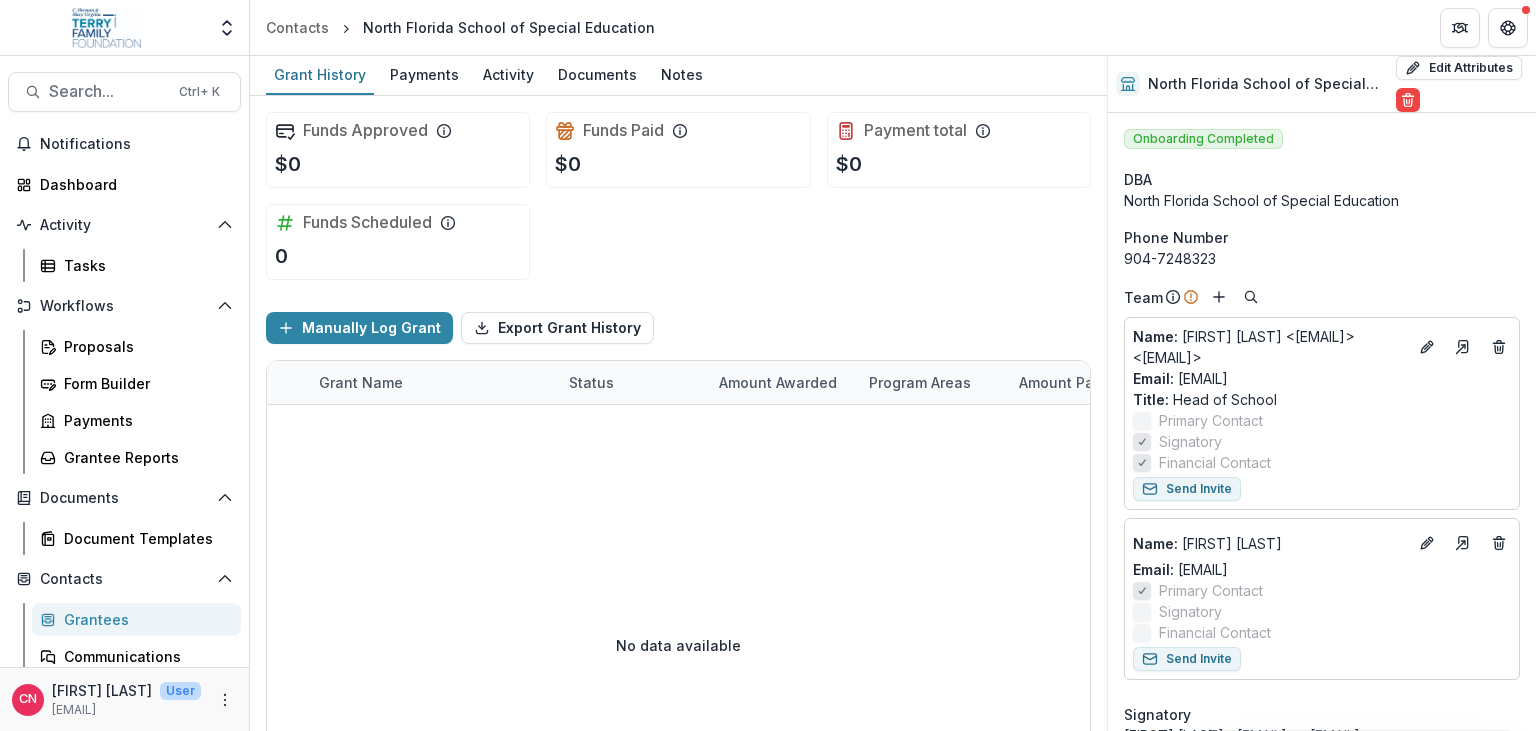 scroll, scrollTop: 71, scrollLeft: 0, axis: vertical 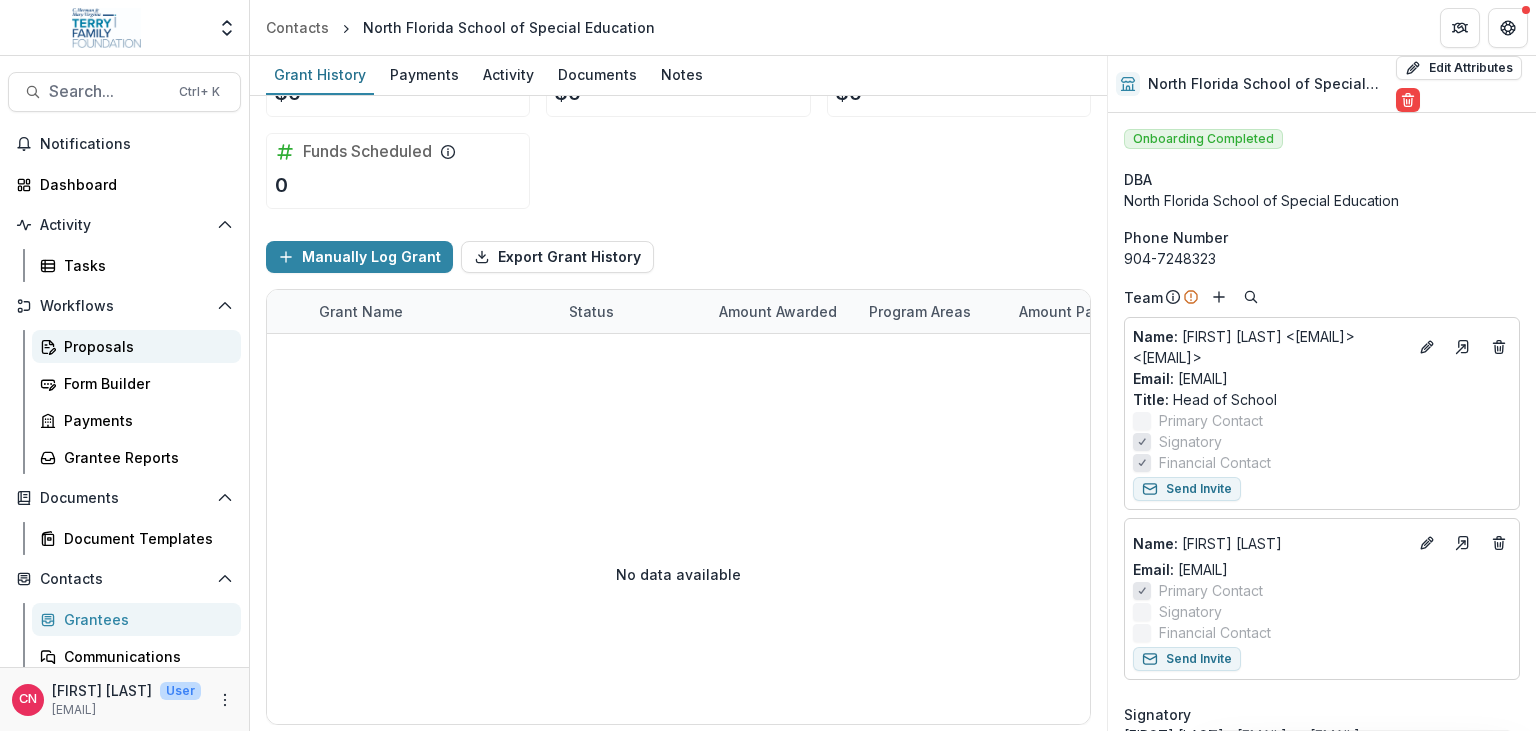 click on "Proposals" at bounding box center (144, 346) 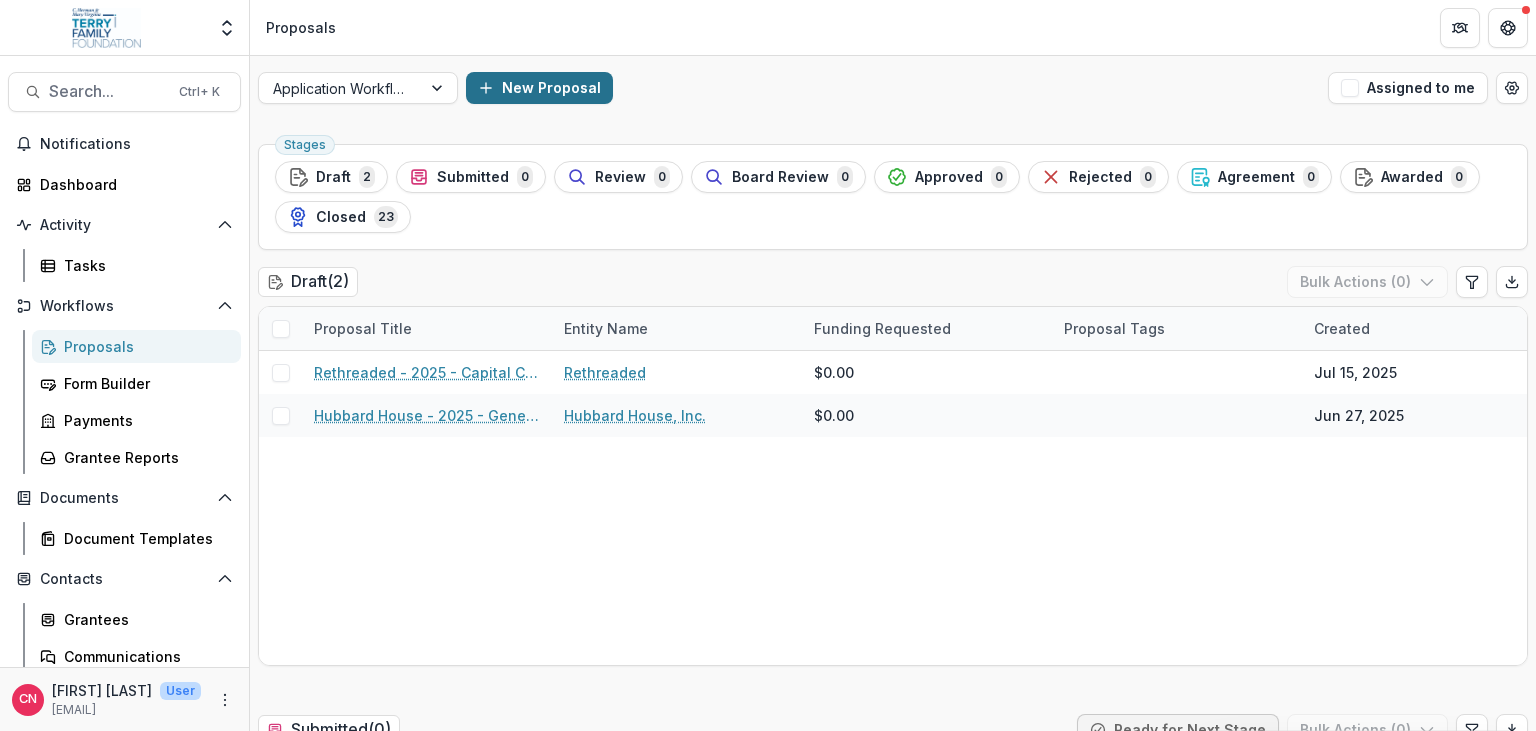 click on "New Proposal" at bounding box center [539, 88] 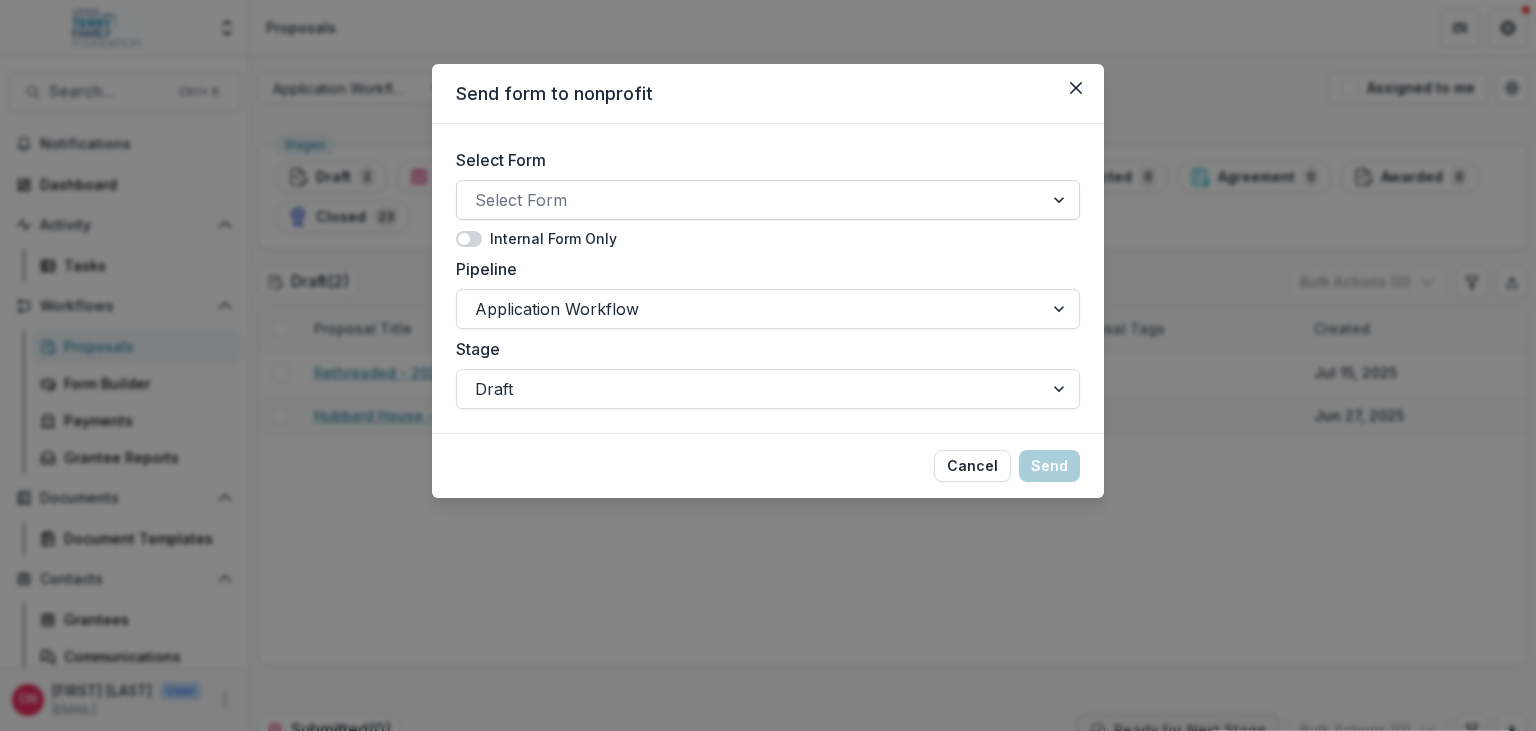 click at bounding box center [1061, 200] 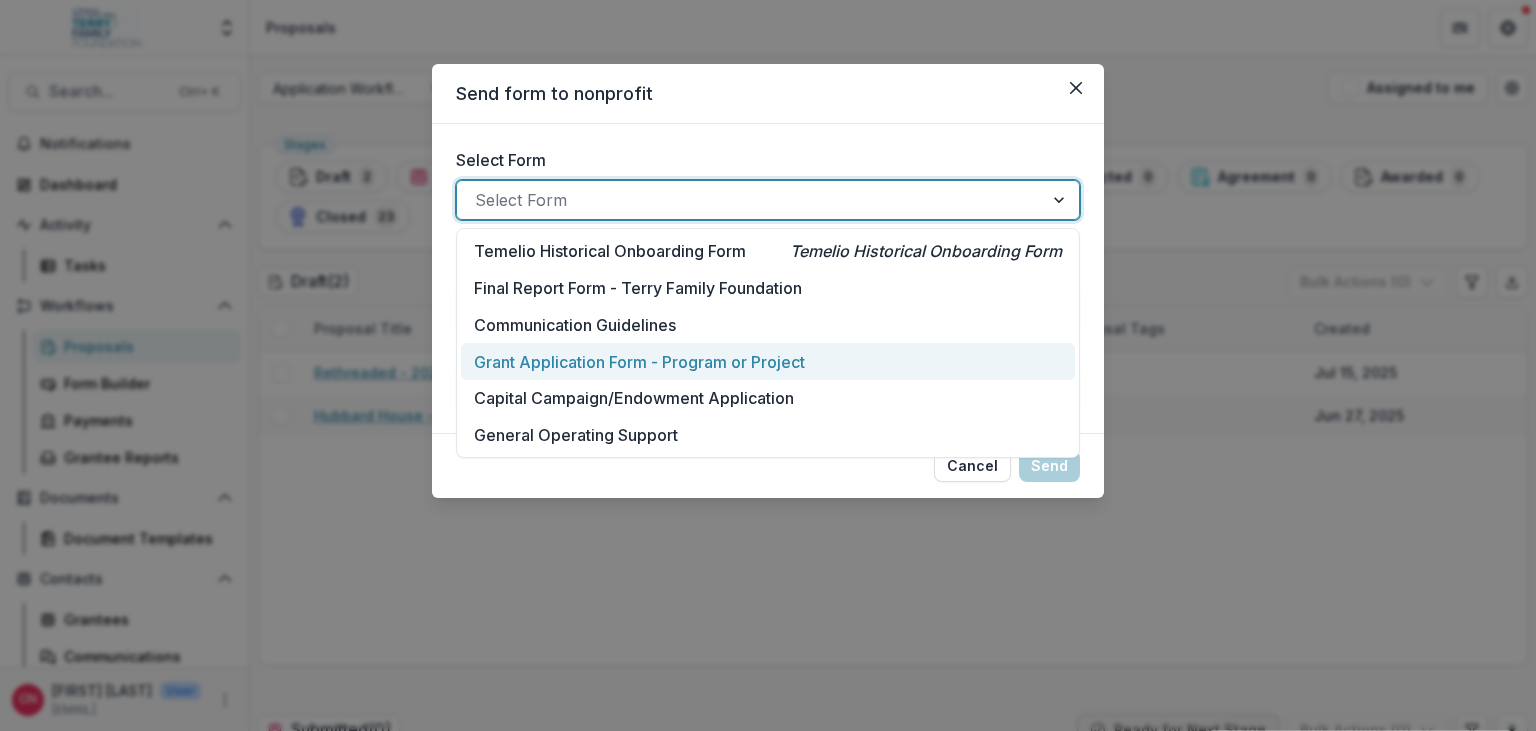 click on "Grant Application Form - Program or Project" at bounding box center (639, 362) 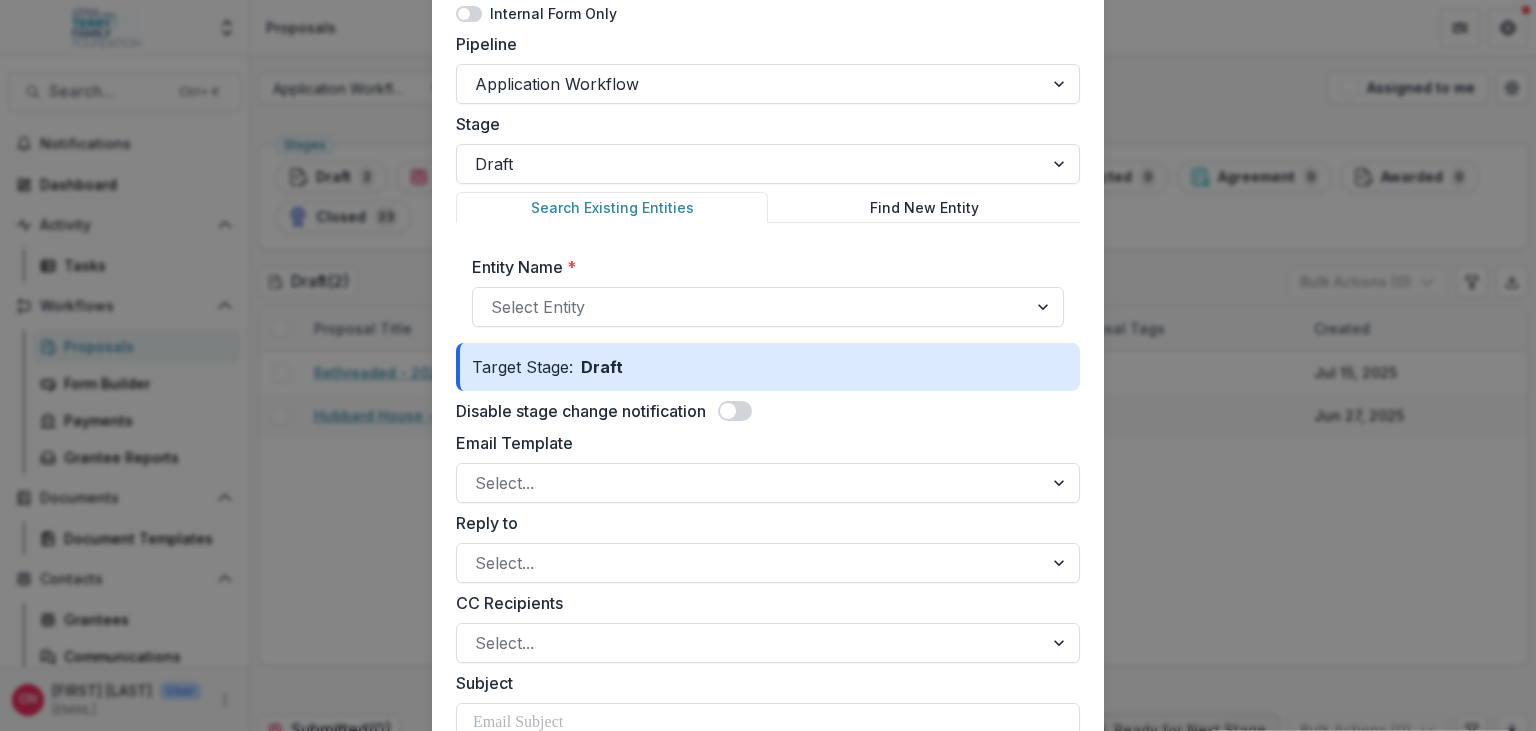 scroll, scrollTop: 346, scrollLeft: 0, axis: vertical 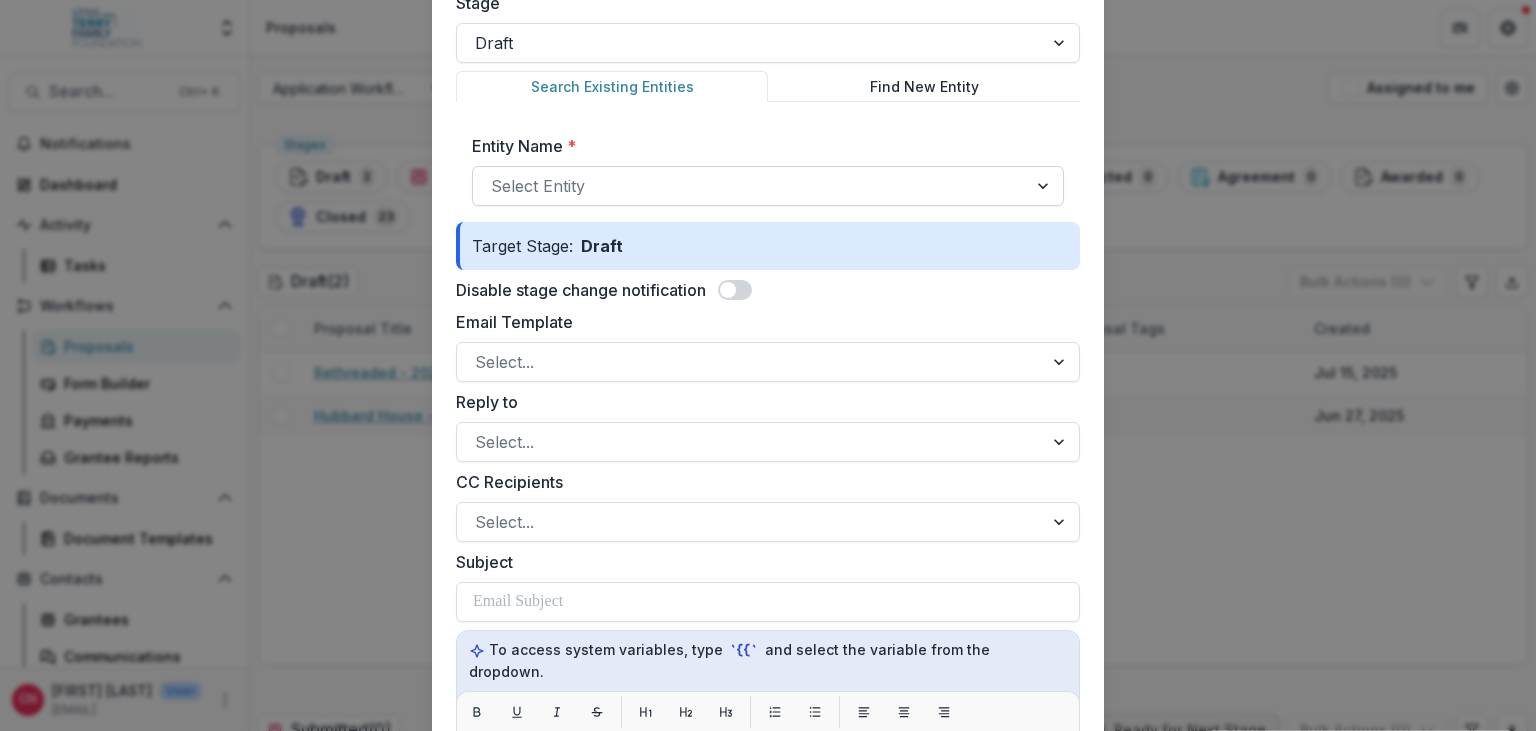 click at bounding box center [1045, 186] 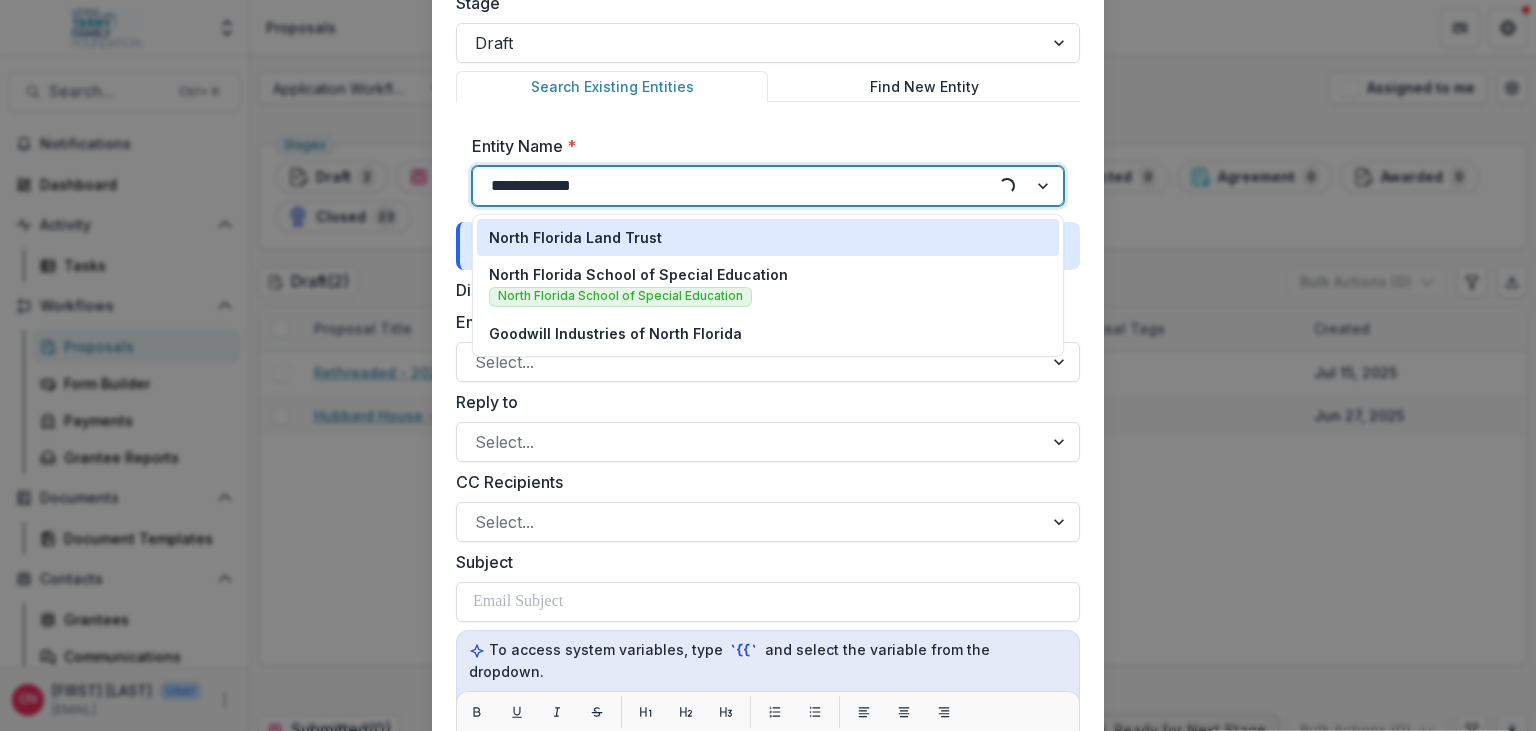 type on "**********" 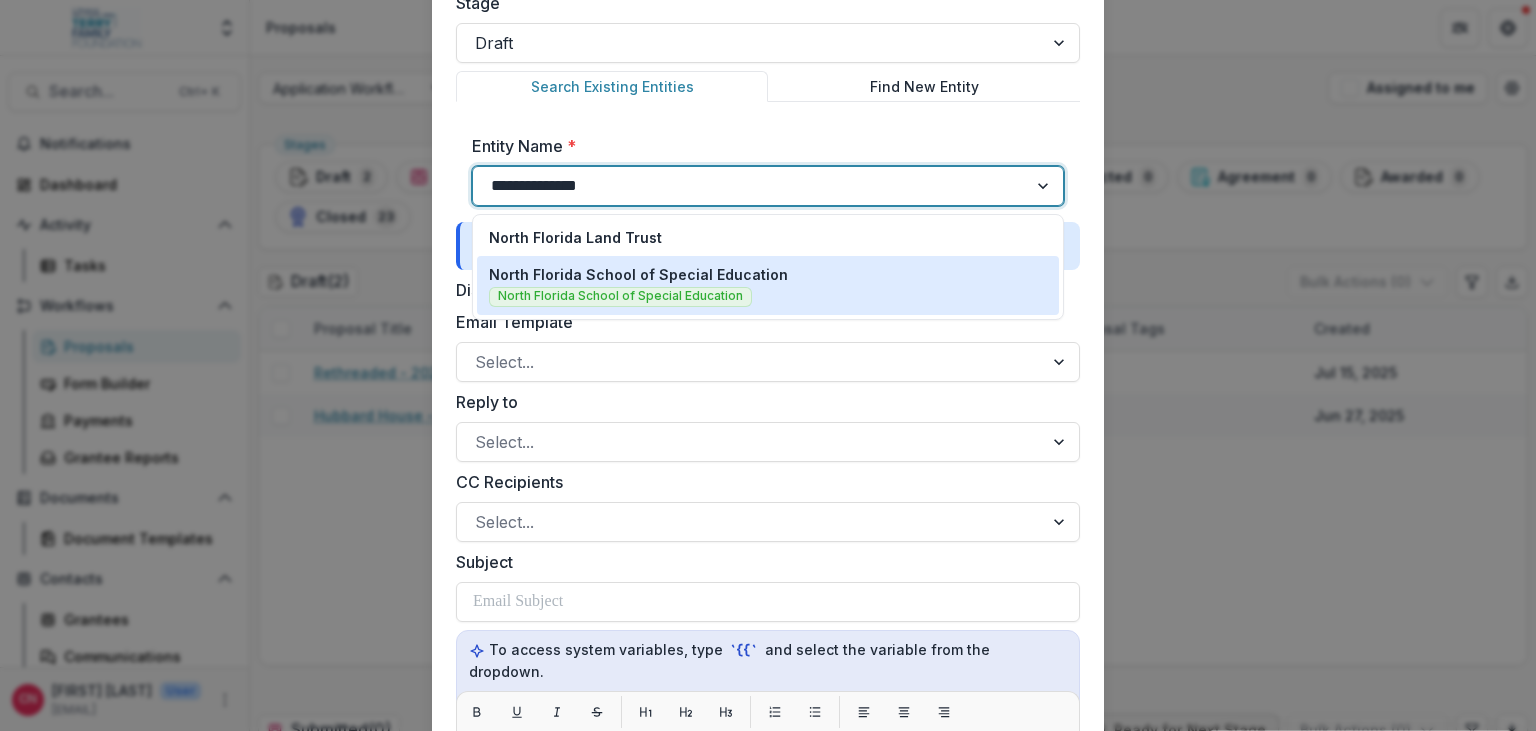 click on "North Florida School of Special Education" at bounding box center [638, 274] 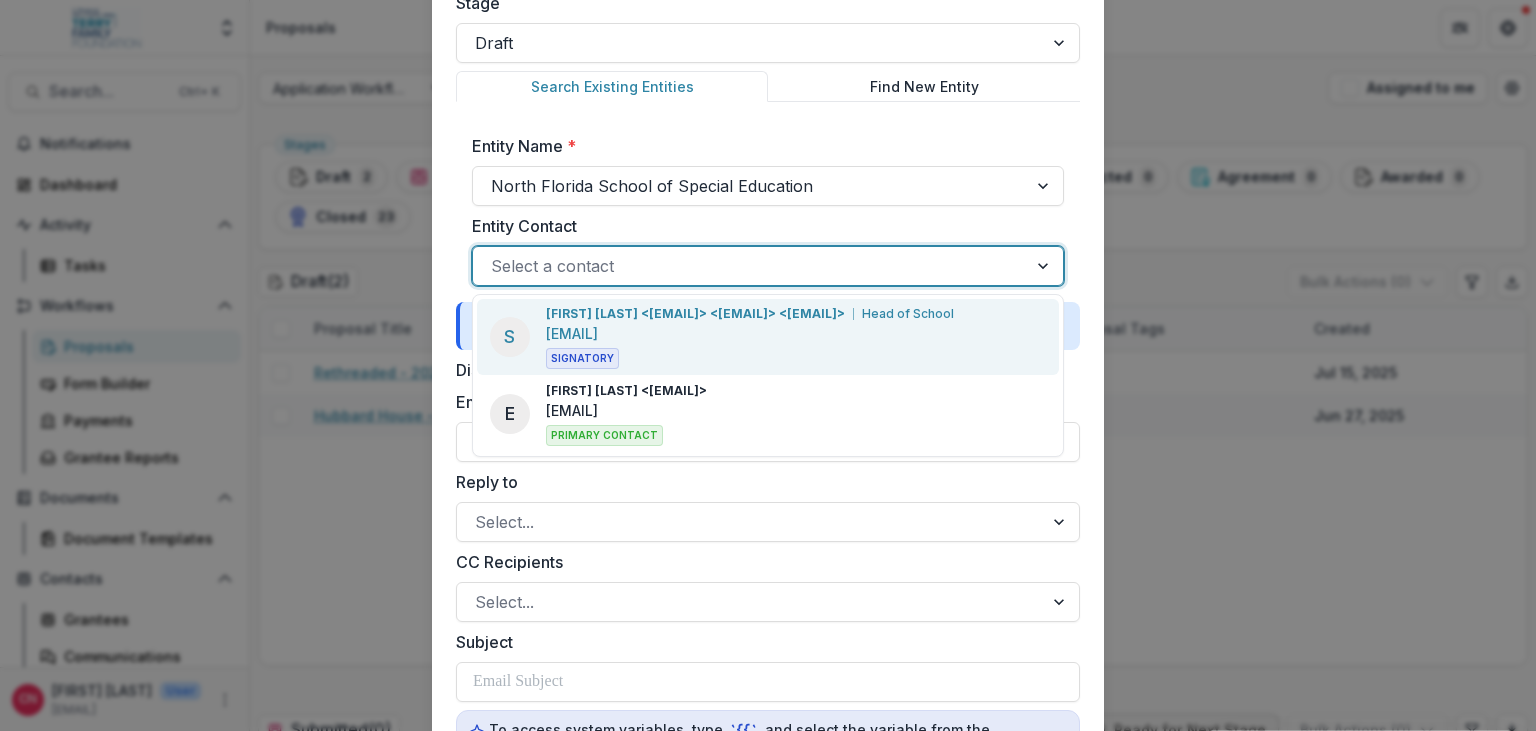 click at bounding box center [1045, 266] 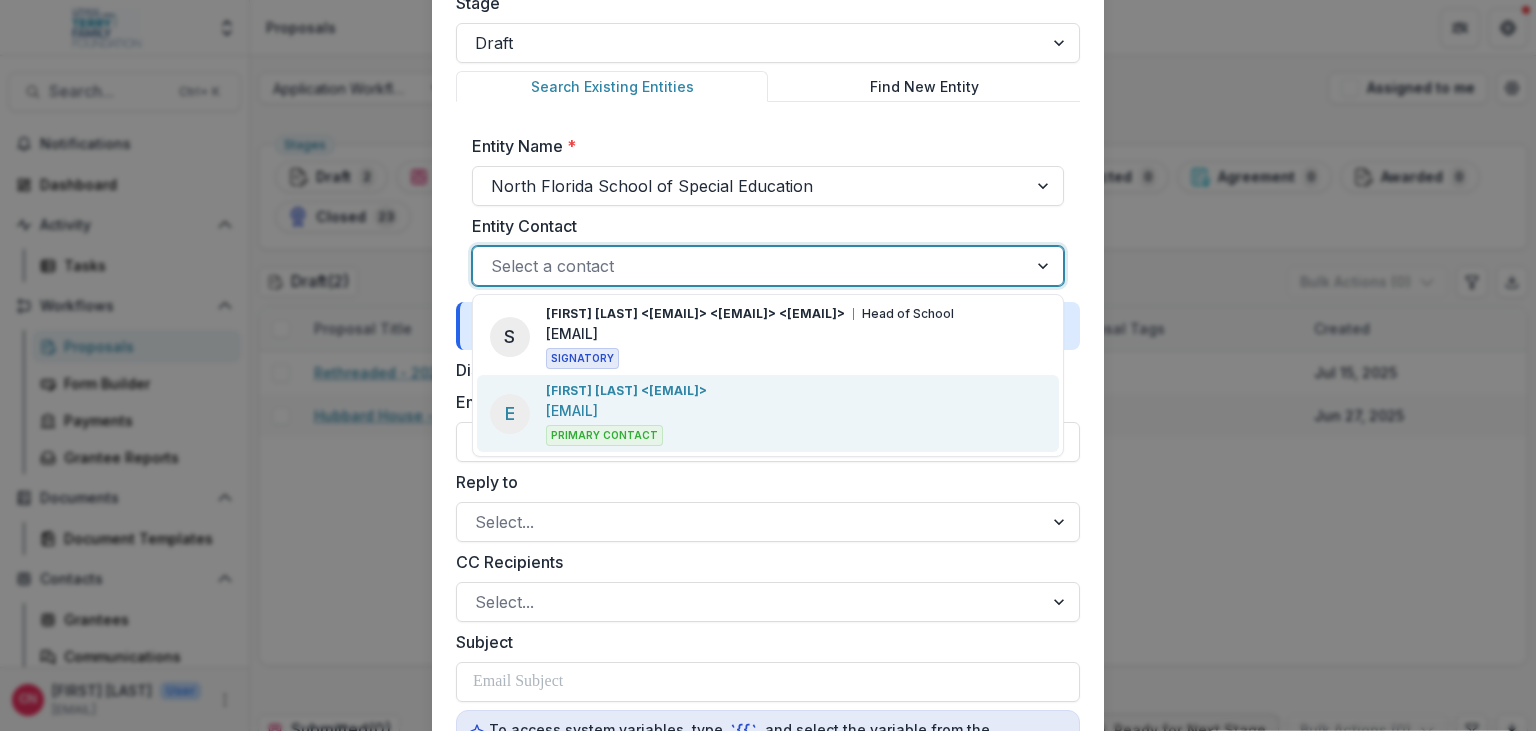 click on "[FIRST] [LAST] <[EMAIL]>" at bounding box center [626, 391] 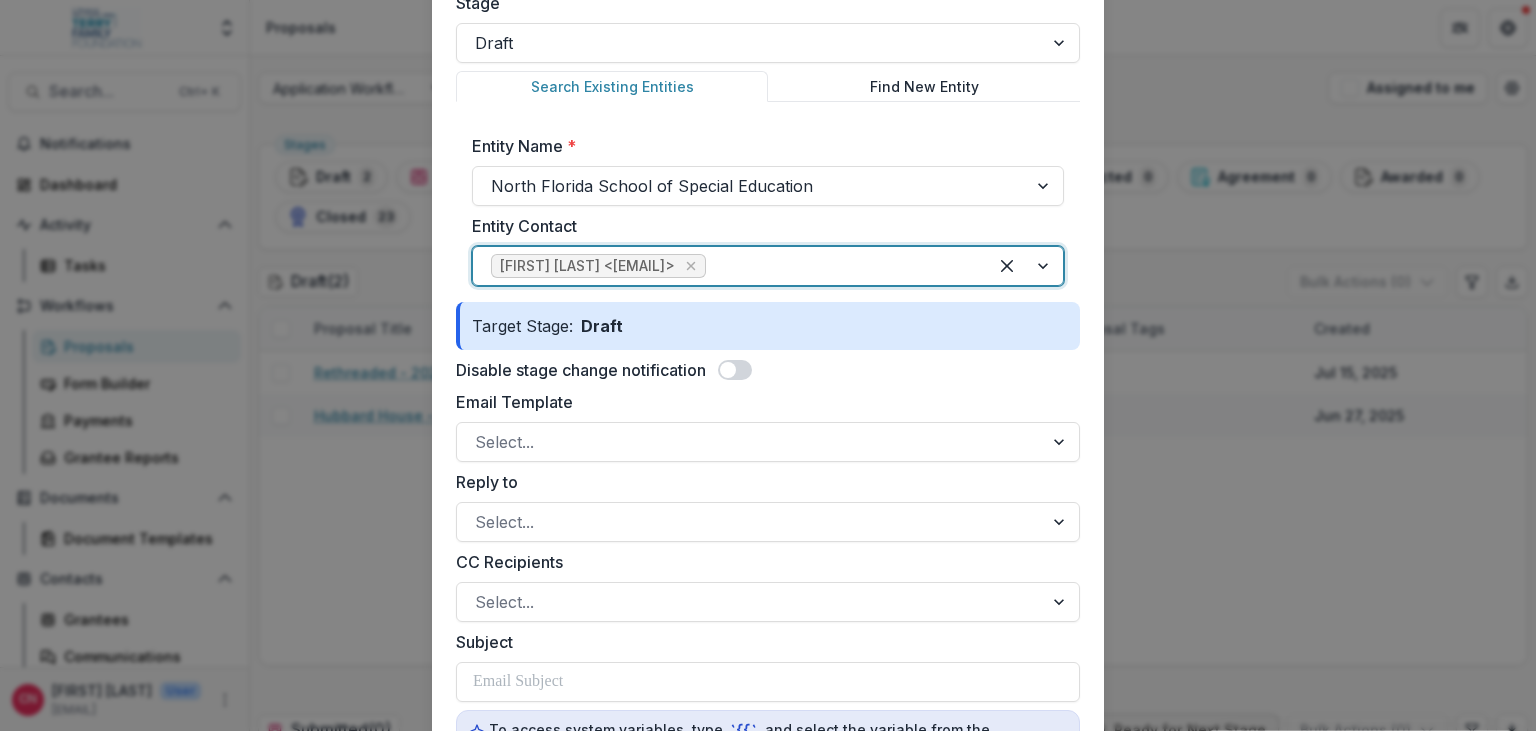 click at bounding box center (1025, 266) 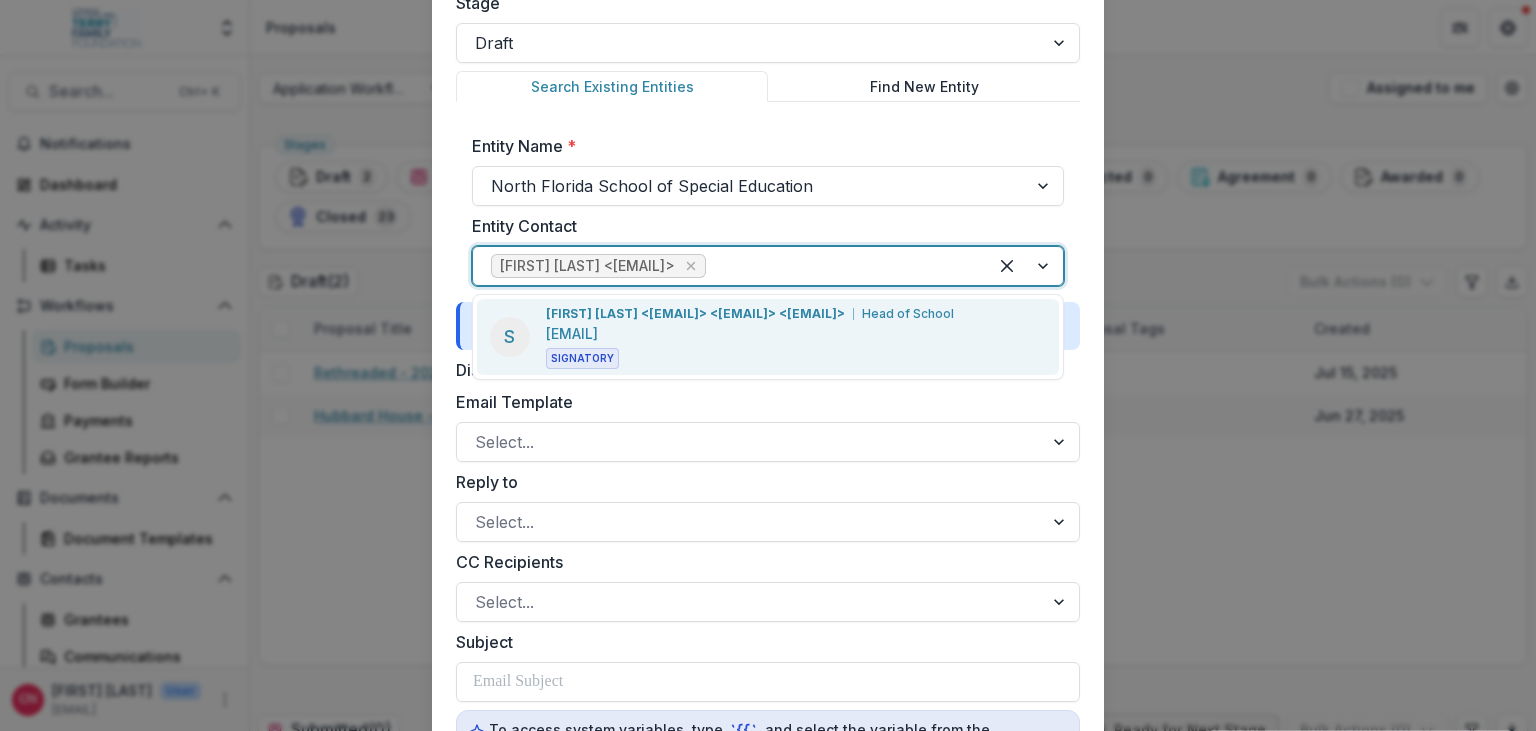 click on "[FIRST] [LAST] <[EMAIL]> <[EMAIL]> <[EMAIL]>" at bounding box center [695, 314] 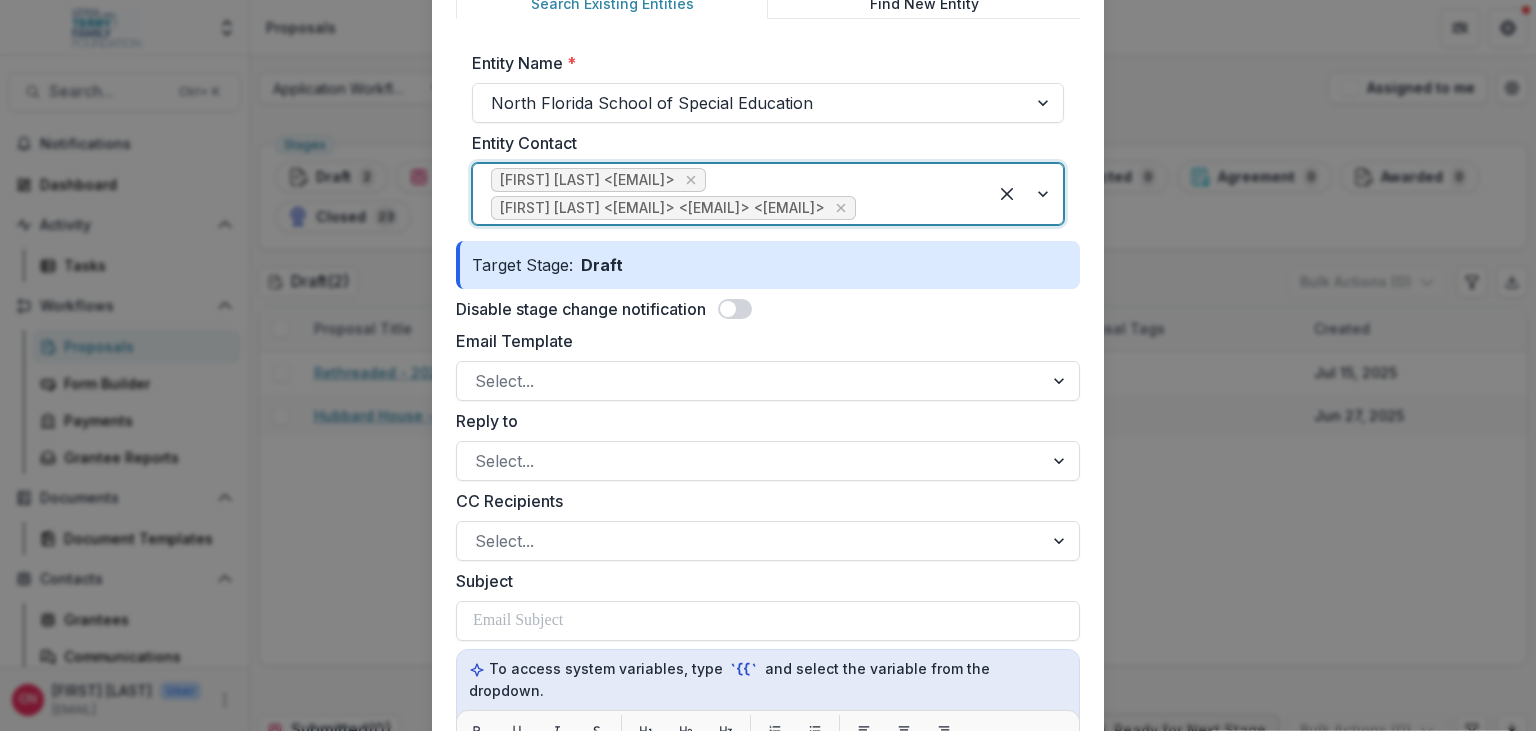 scroll, scrollTop: 461, scrollLeft: 0, axis: vertical 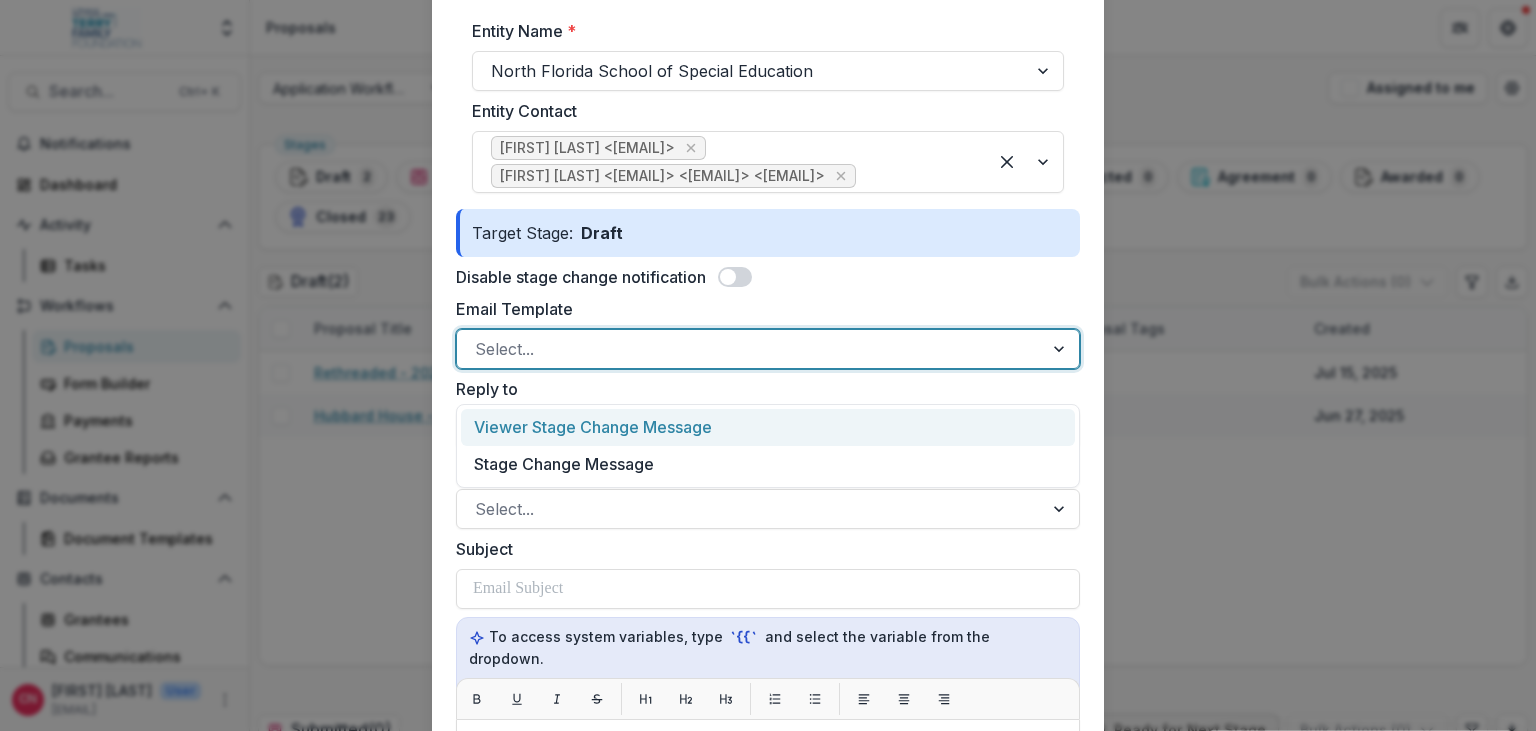 click at bounding box center [1061, 349] 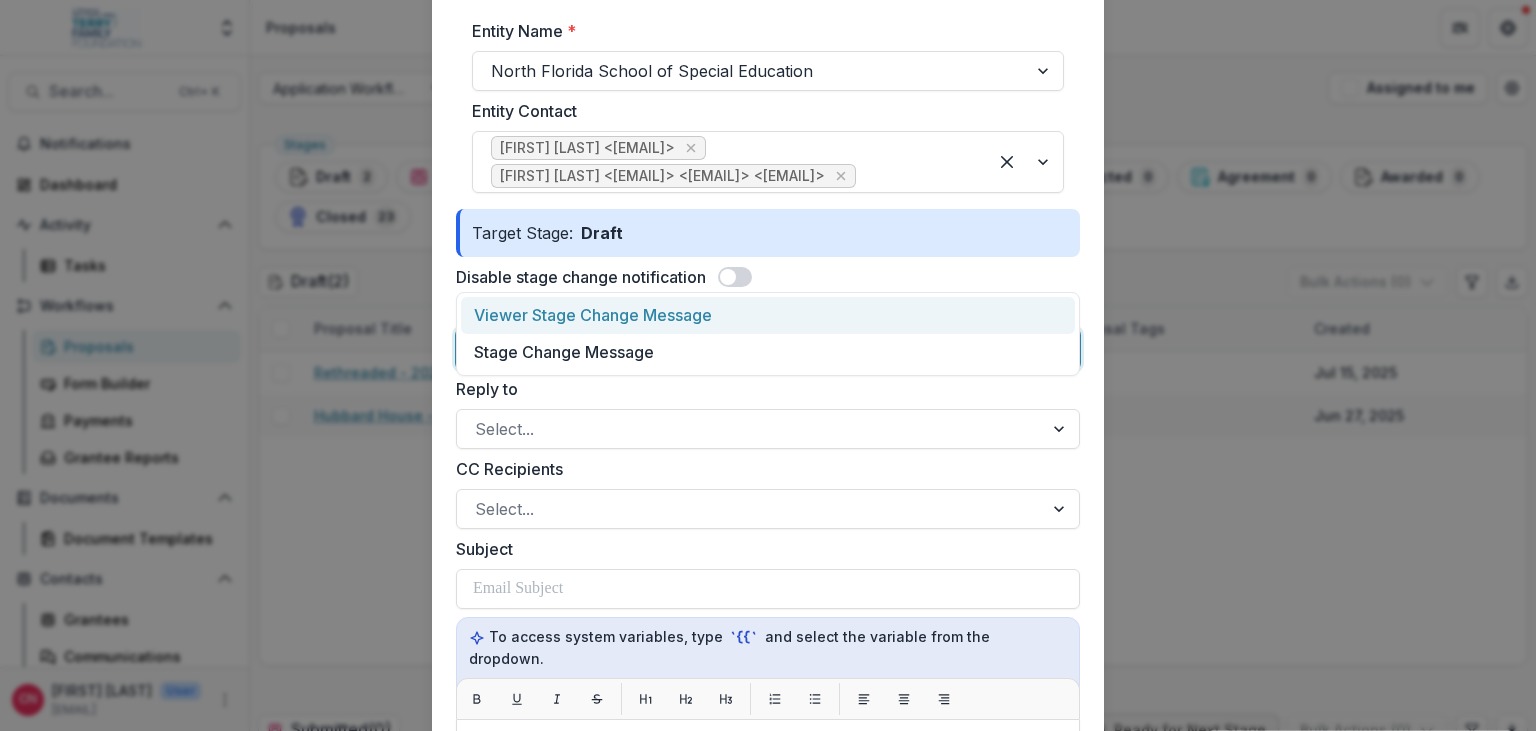 scroll, scrollTop: 806, scrollLeft: 0, axis: vertical 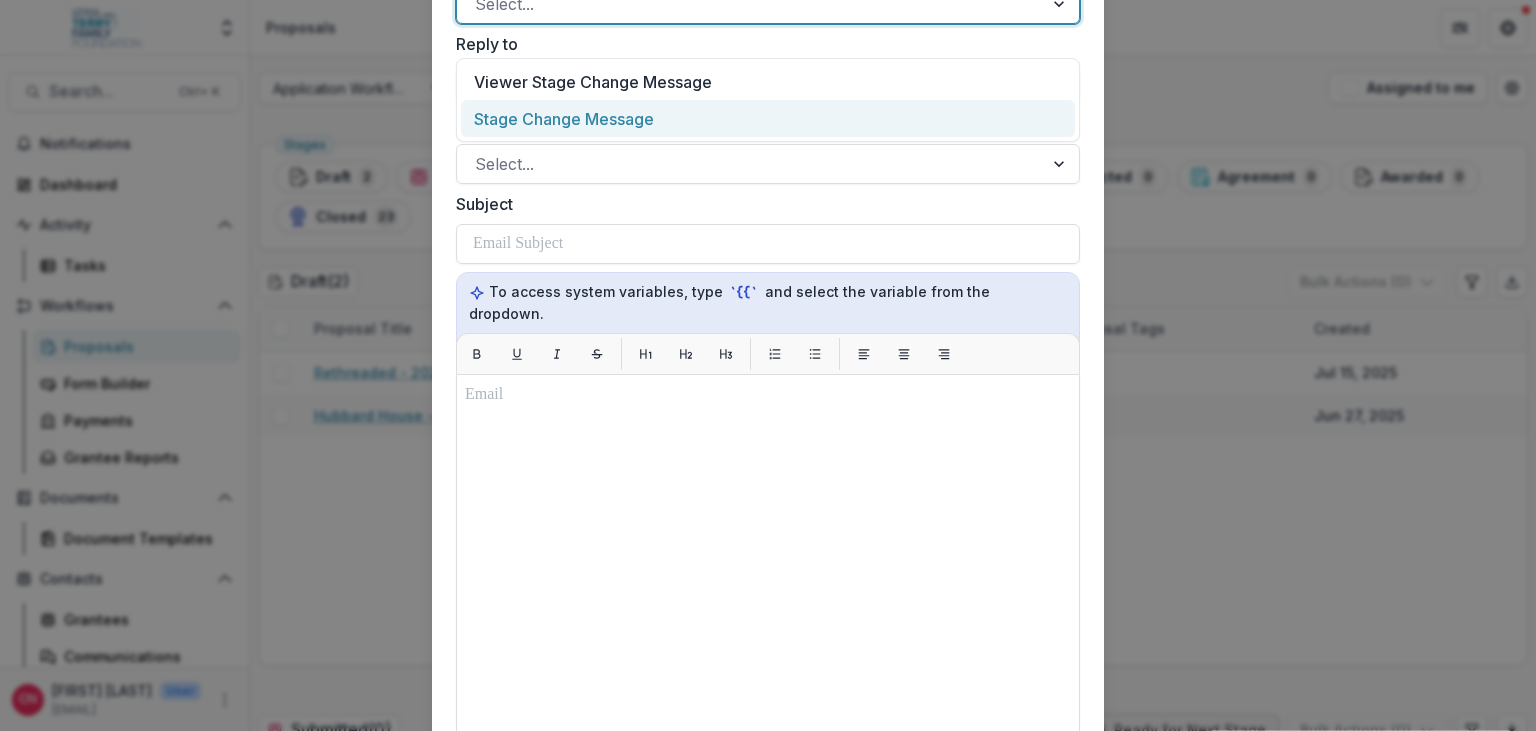 click on "Stage Change Message" at bounding box center (768, 118) 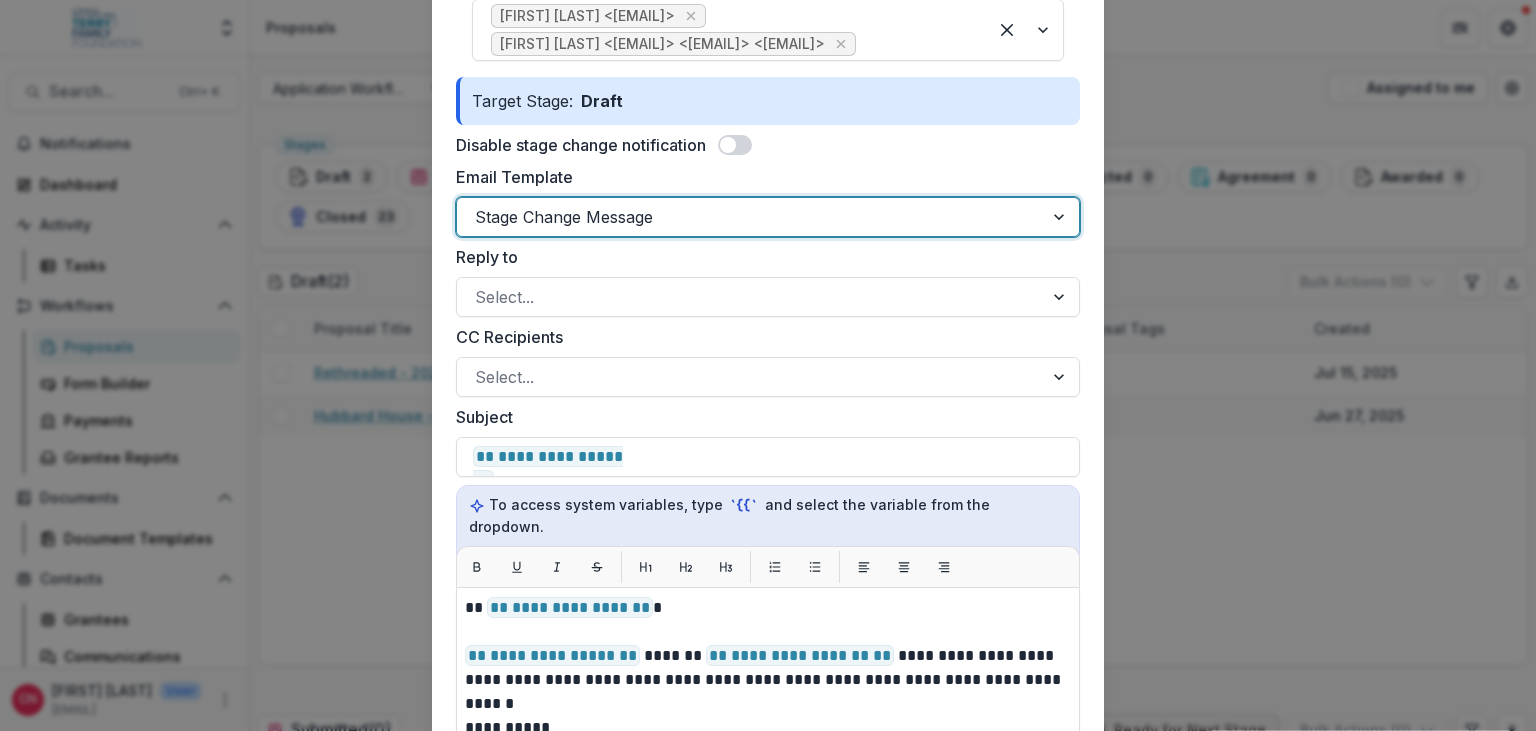 scroll, scrollTop: 576, scrollLeft: 0, axis: vertical 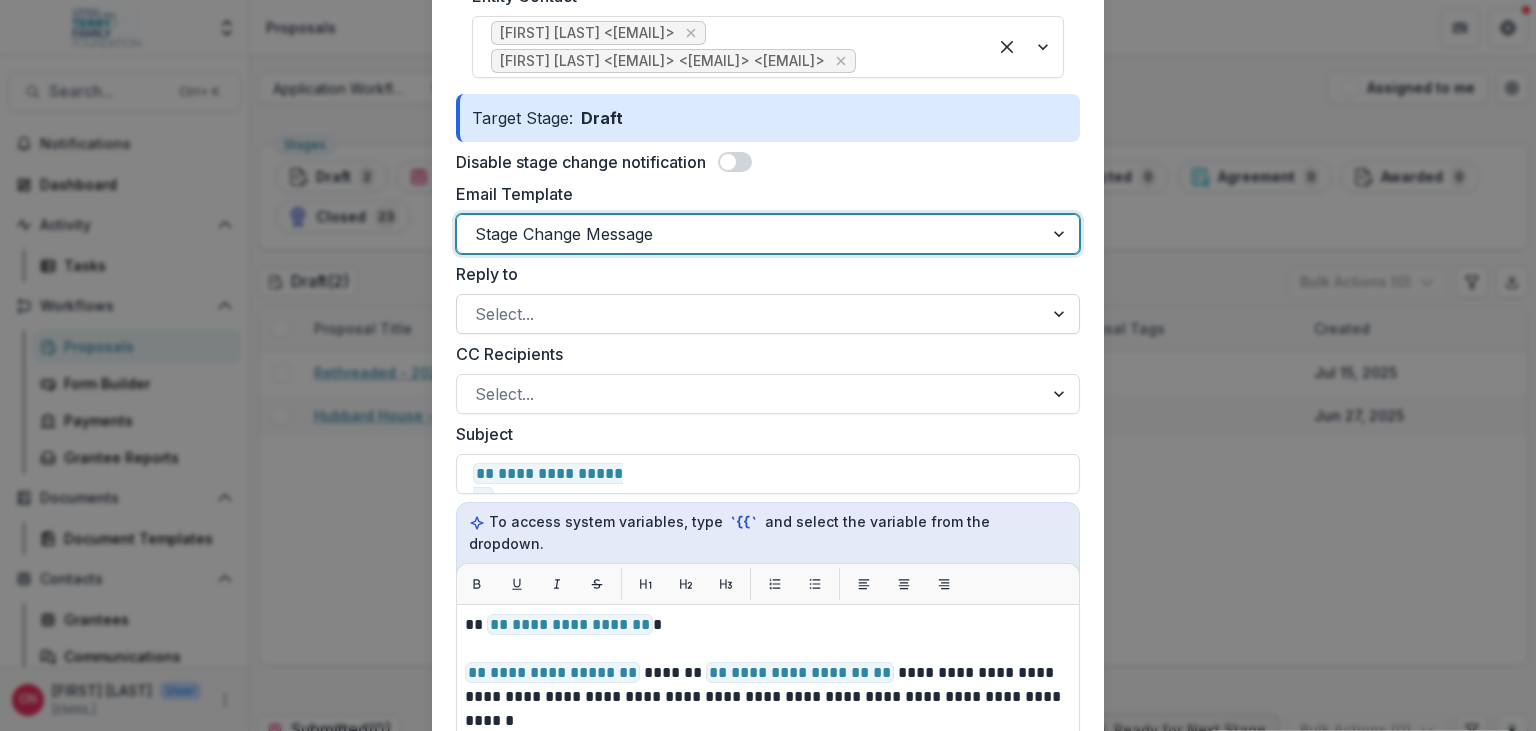 click at bounding box center [1061, 314] 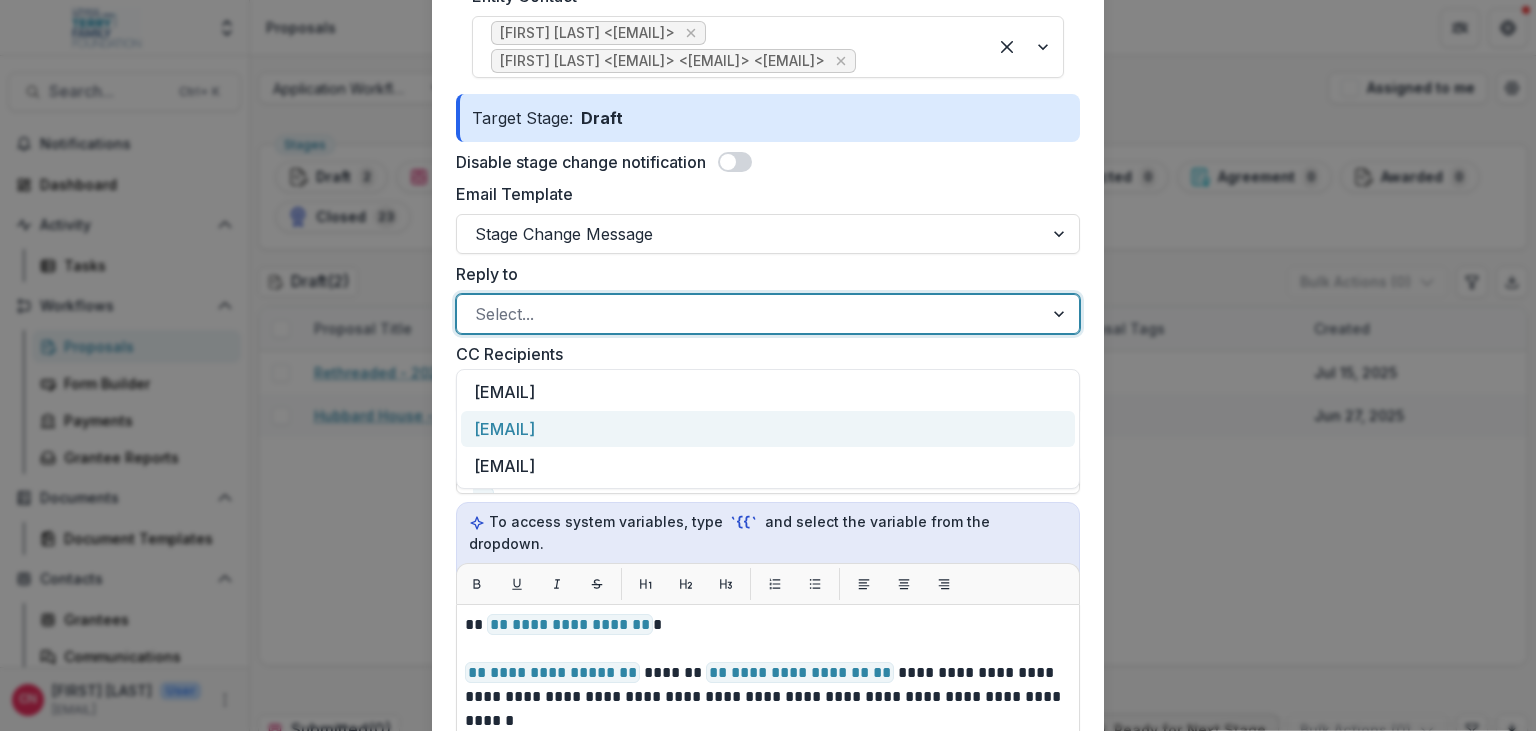 click on "[EMAIL]" at bounding box center (768, 429) 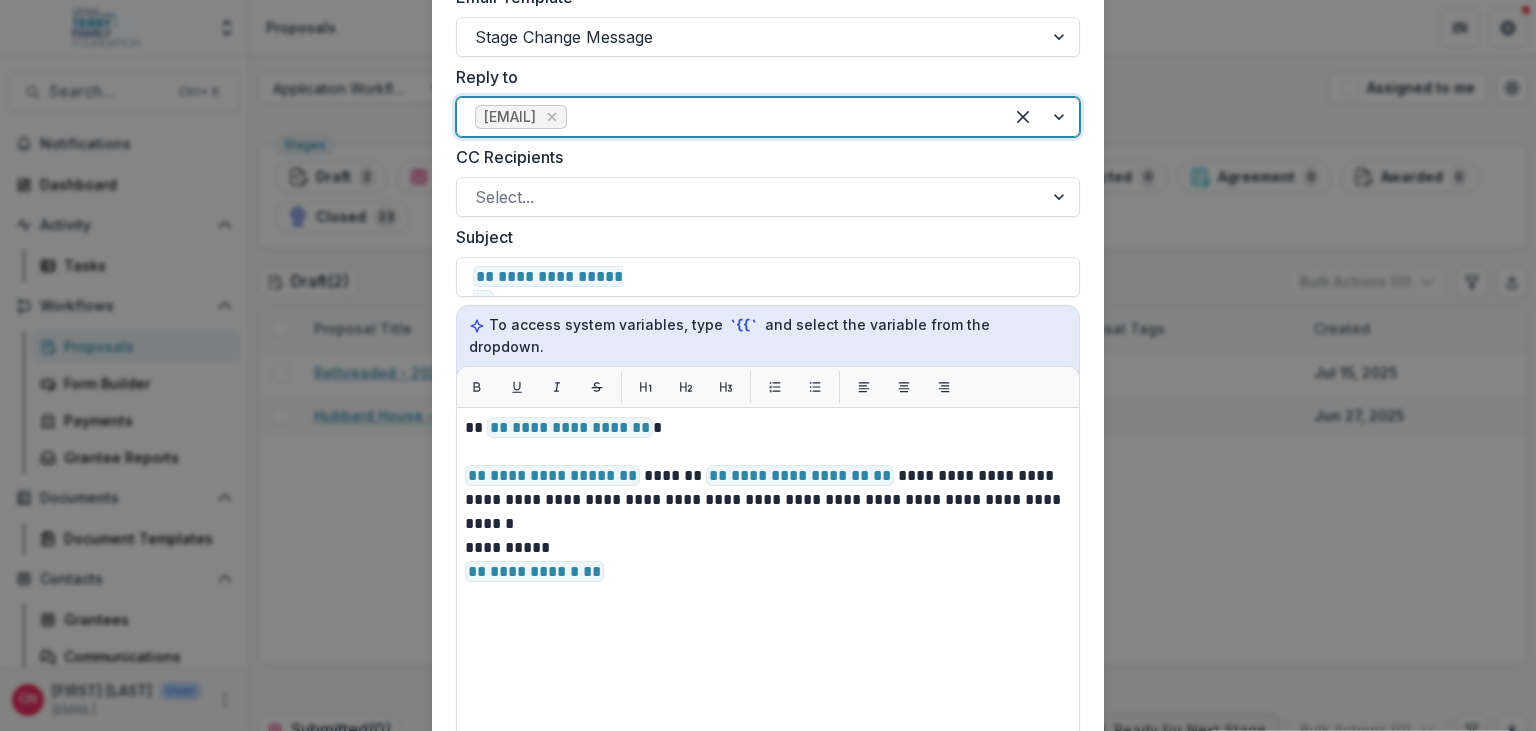 scroll, scrollTop: 806, scrollLeft: 0, axis: vertical 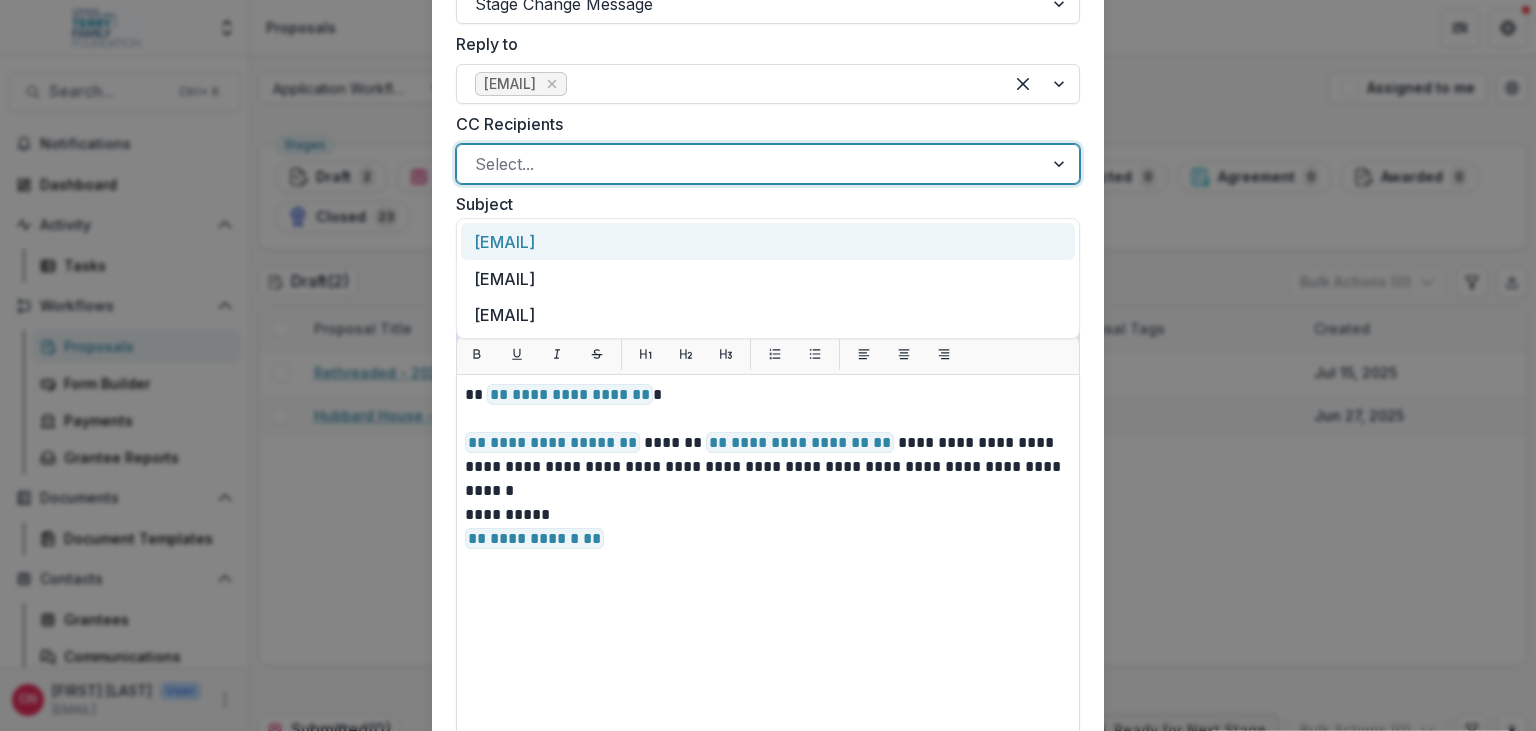 click at bounding box center (1061, 164) 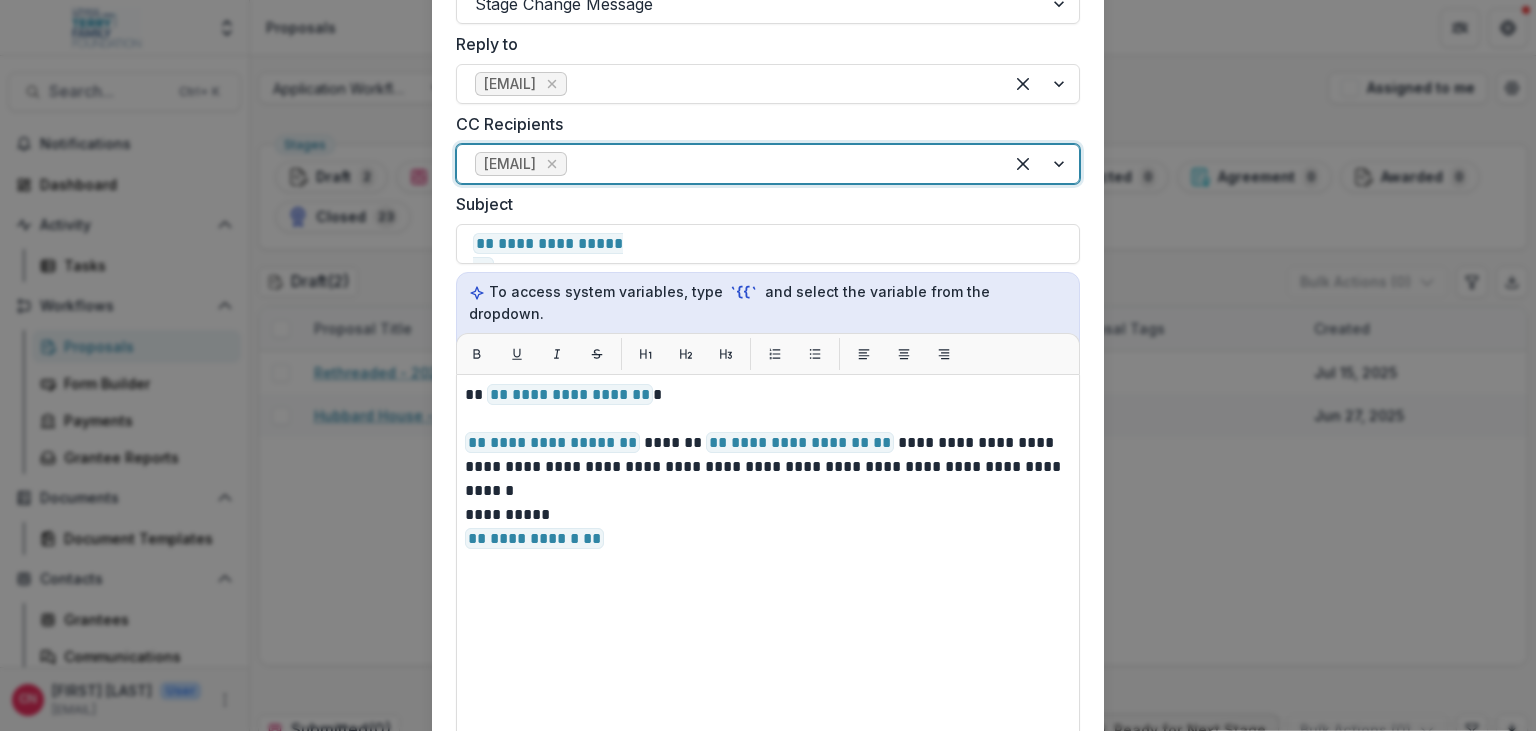 click at bounding box center [1041, 164] 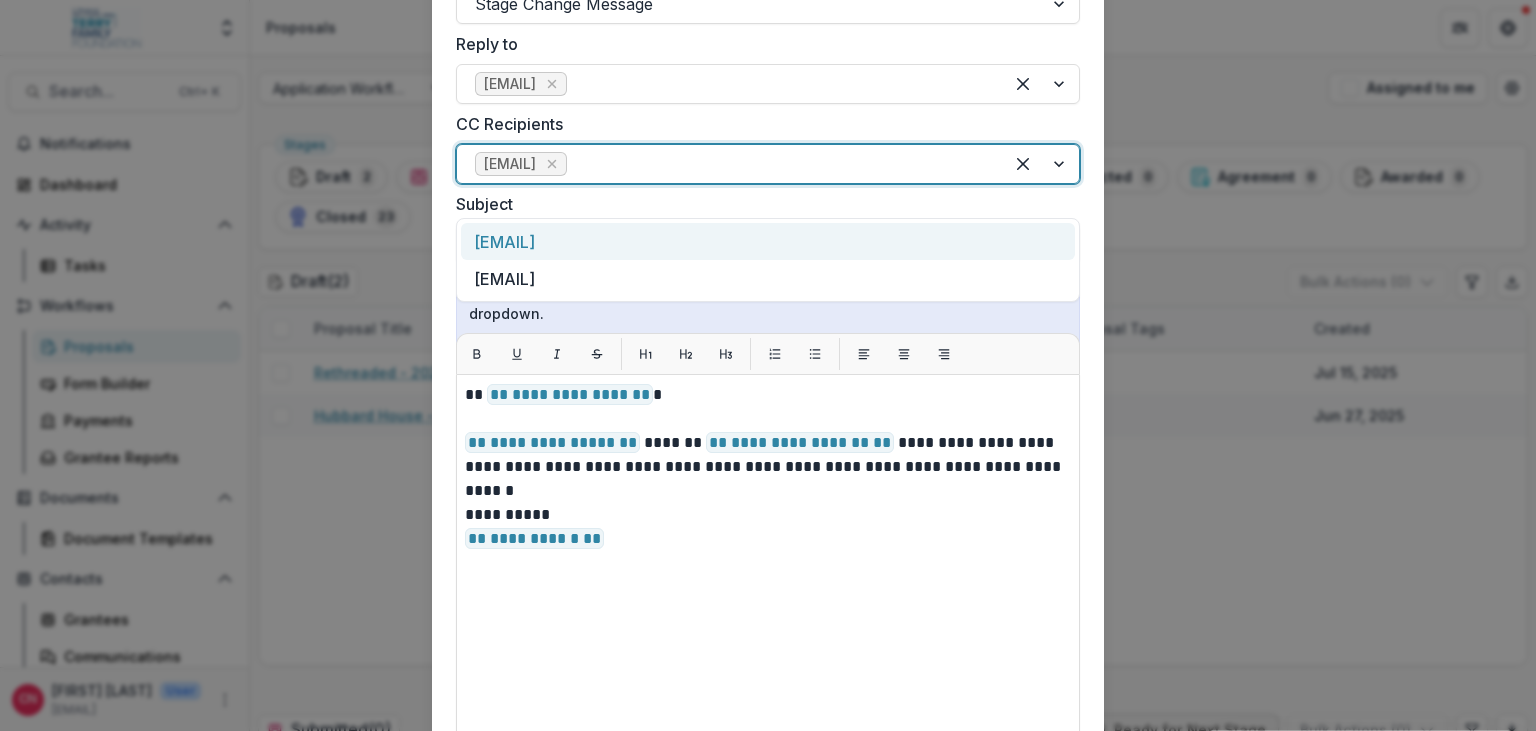 click on "[EMAIL]" at bounding box center (768, 241) 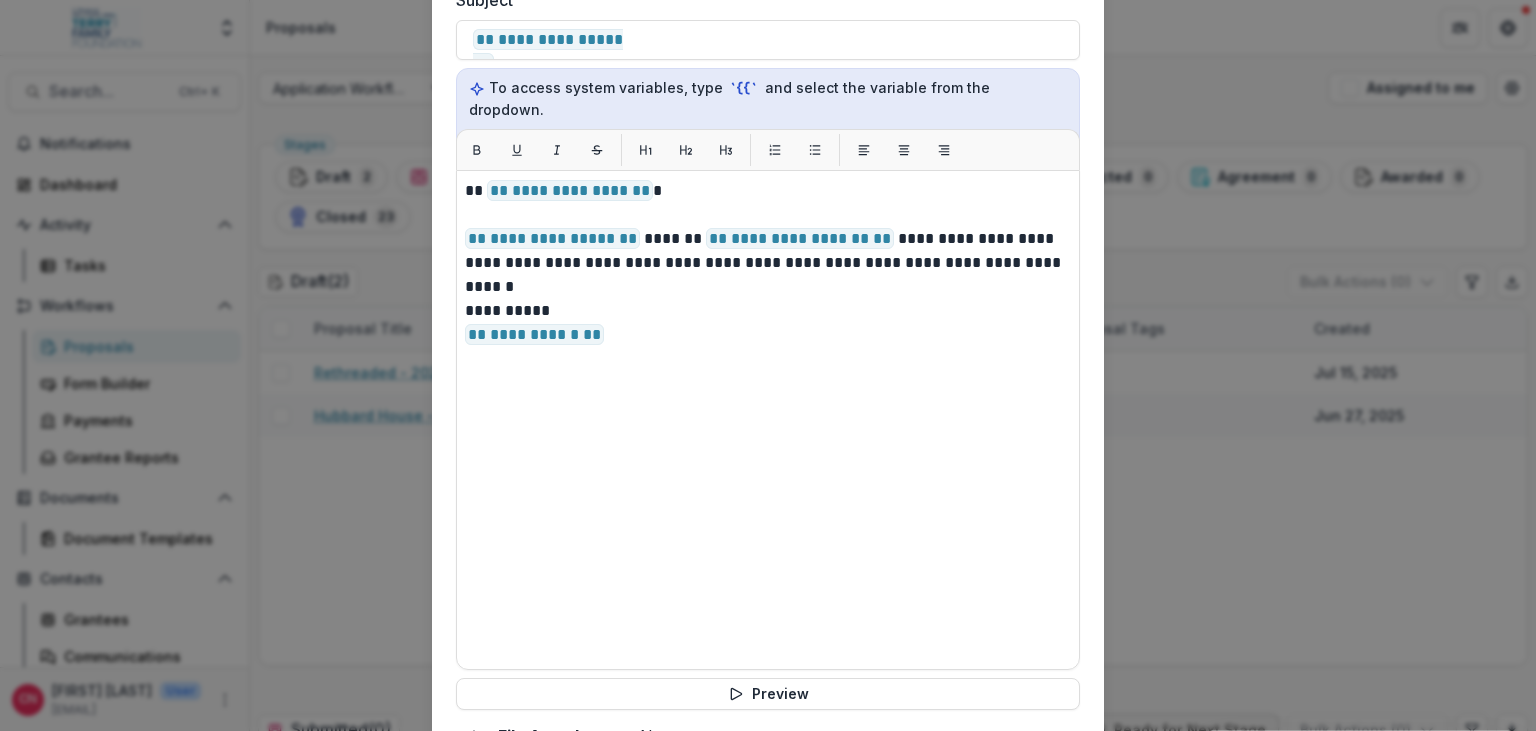 scroll, scrollTop: 1037, scrollLeft: 0, axis: vertical 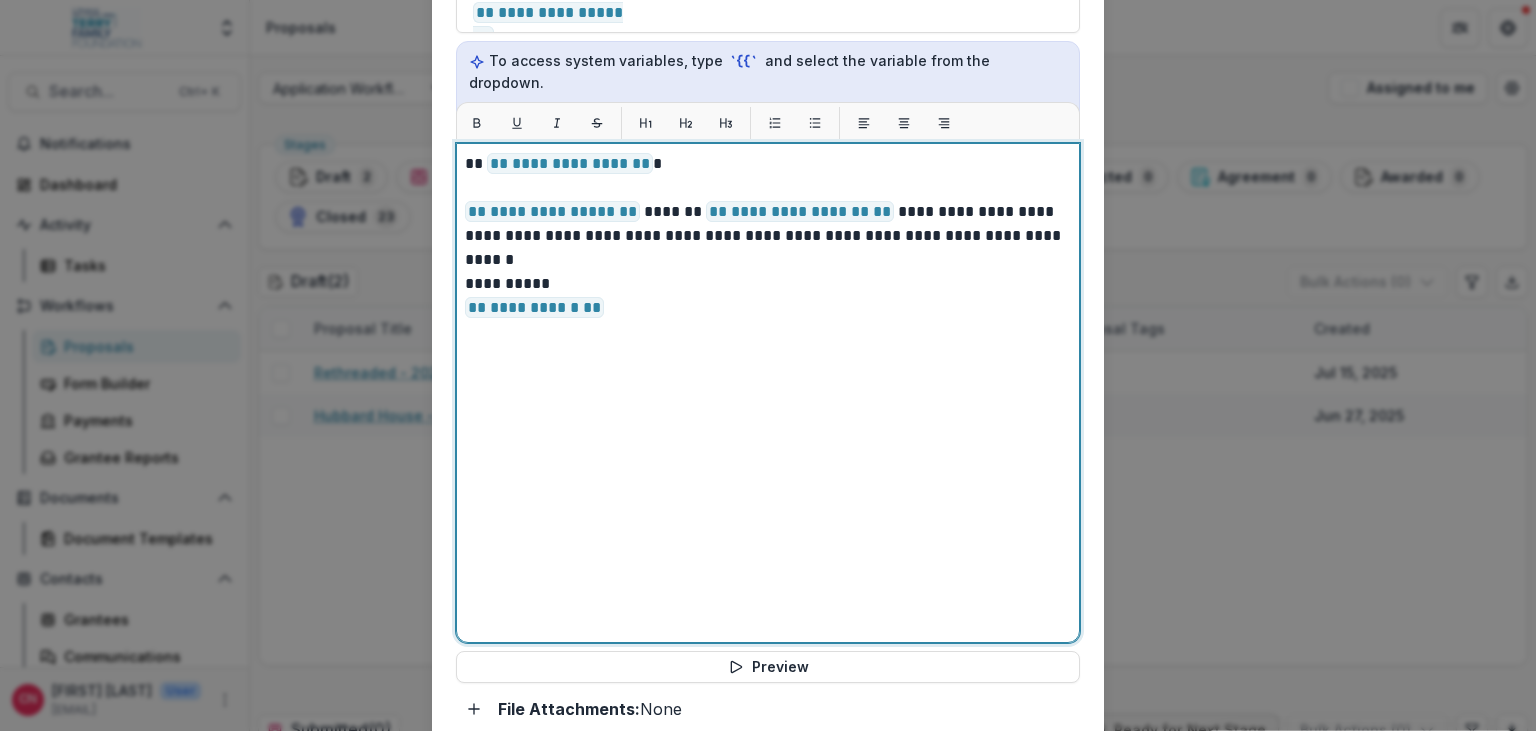 click on "**********" at bounding box center (768, 224) 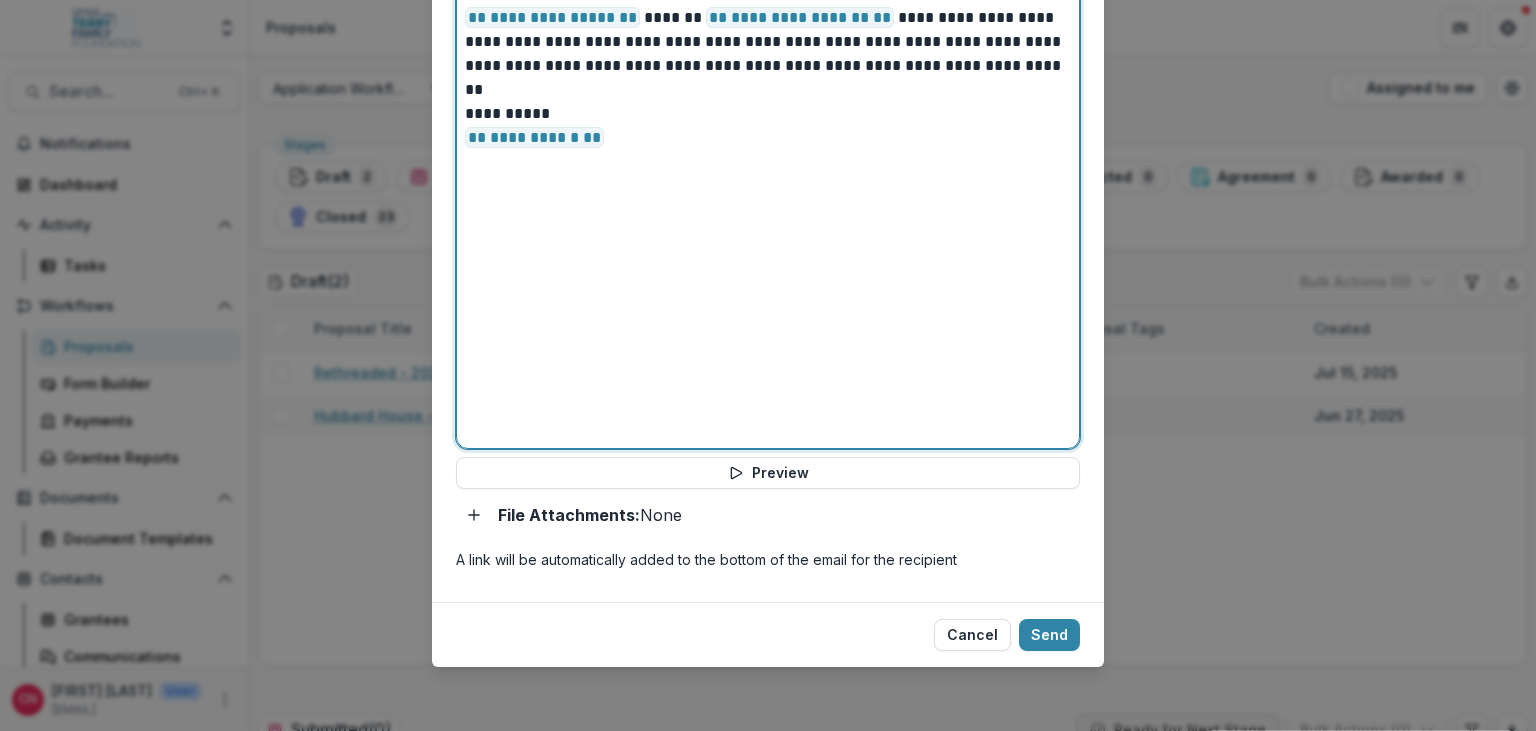 scroll, scrollTop: 1256, scrollLeft: 0, axis: vertical 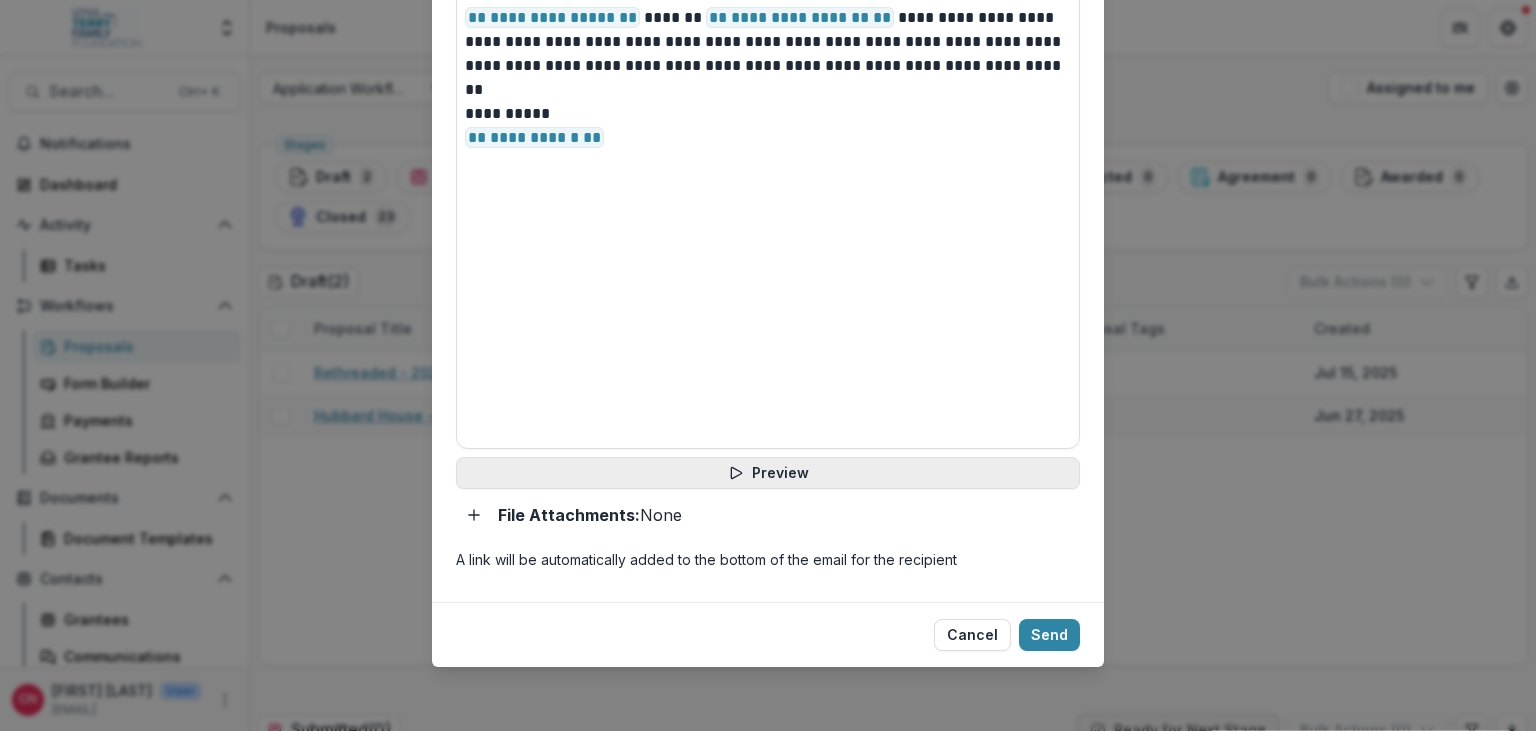 click on "Preview" at bounding box center [768, 473] 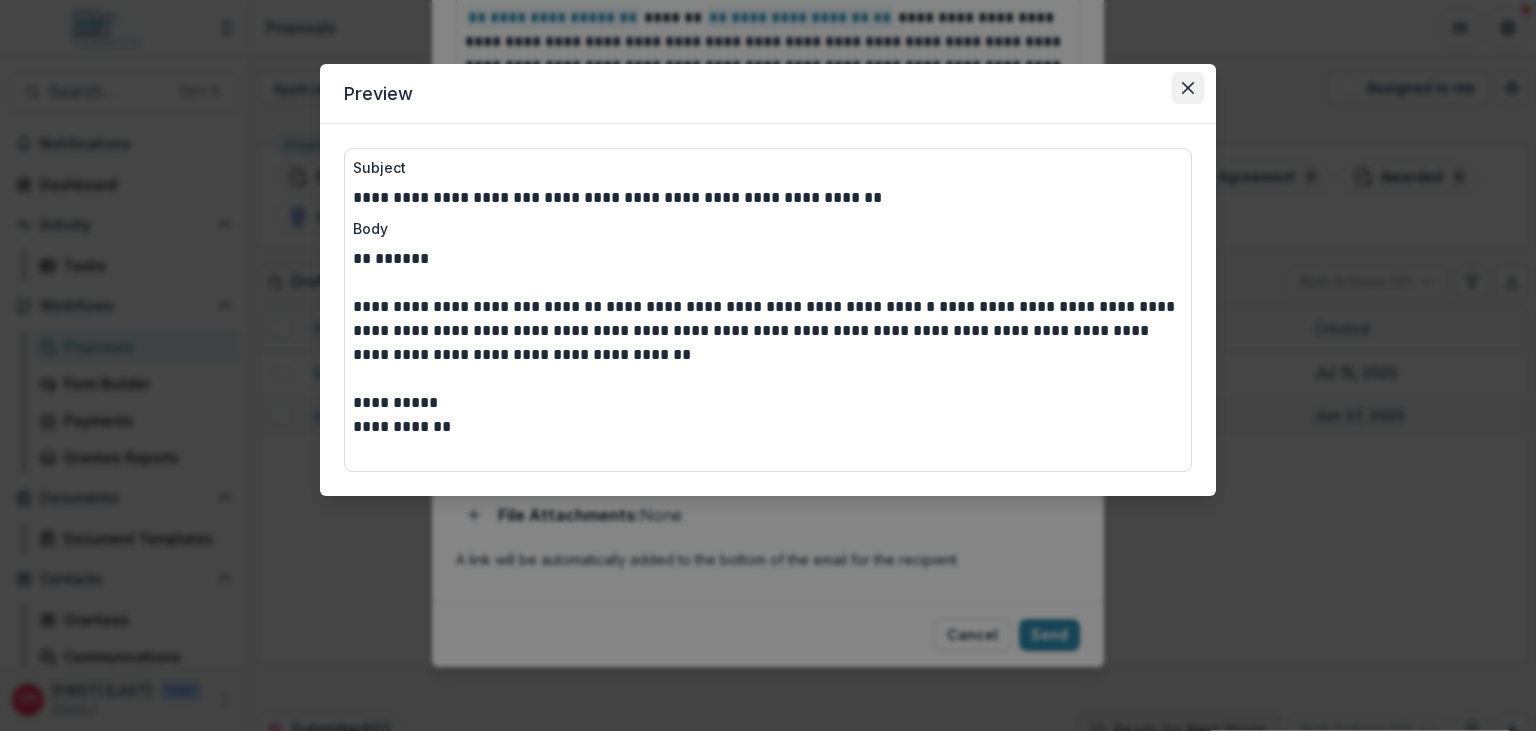 click at bounding box center [1188, 88] 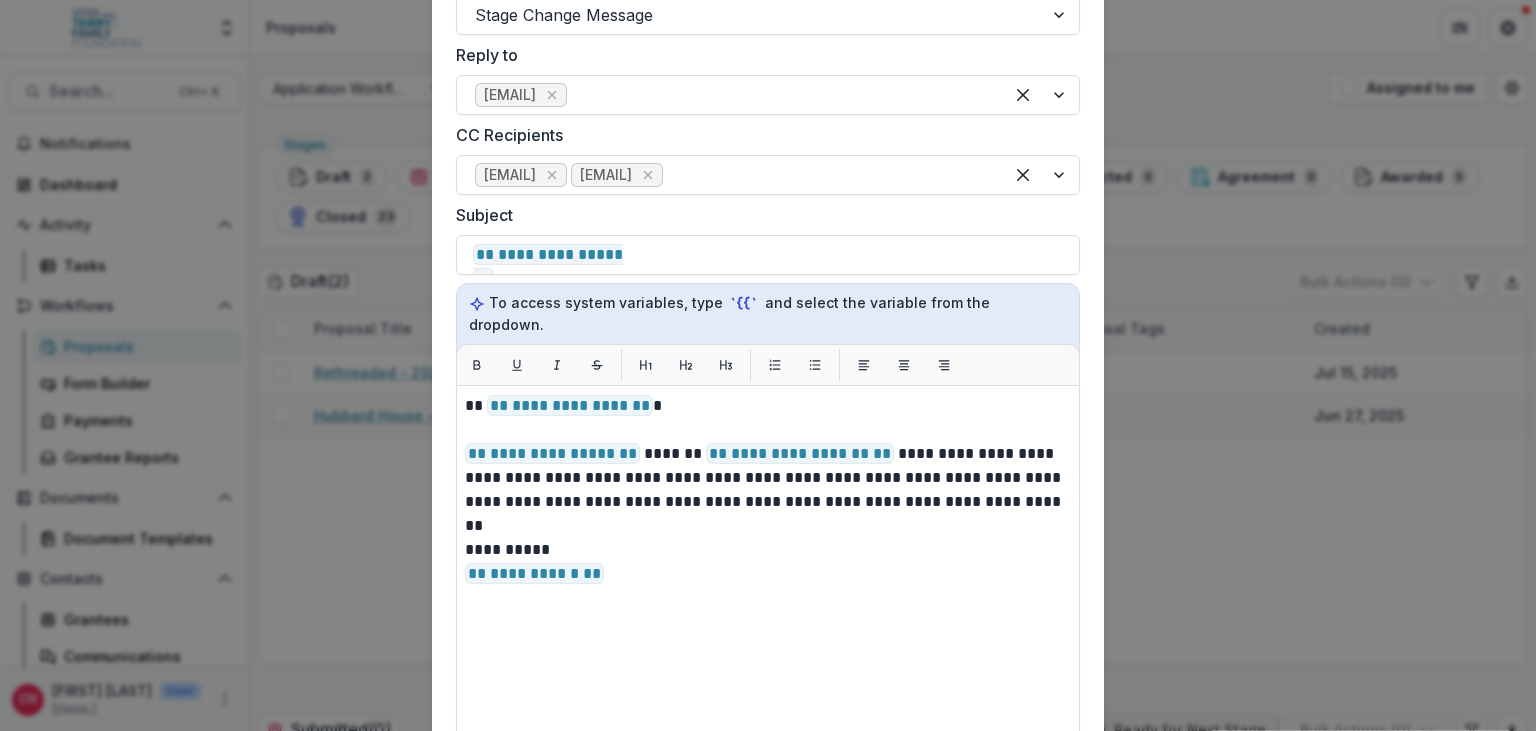 scroll, scrollTop: 1256, scrollLeft: 0, axis: vertical 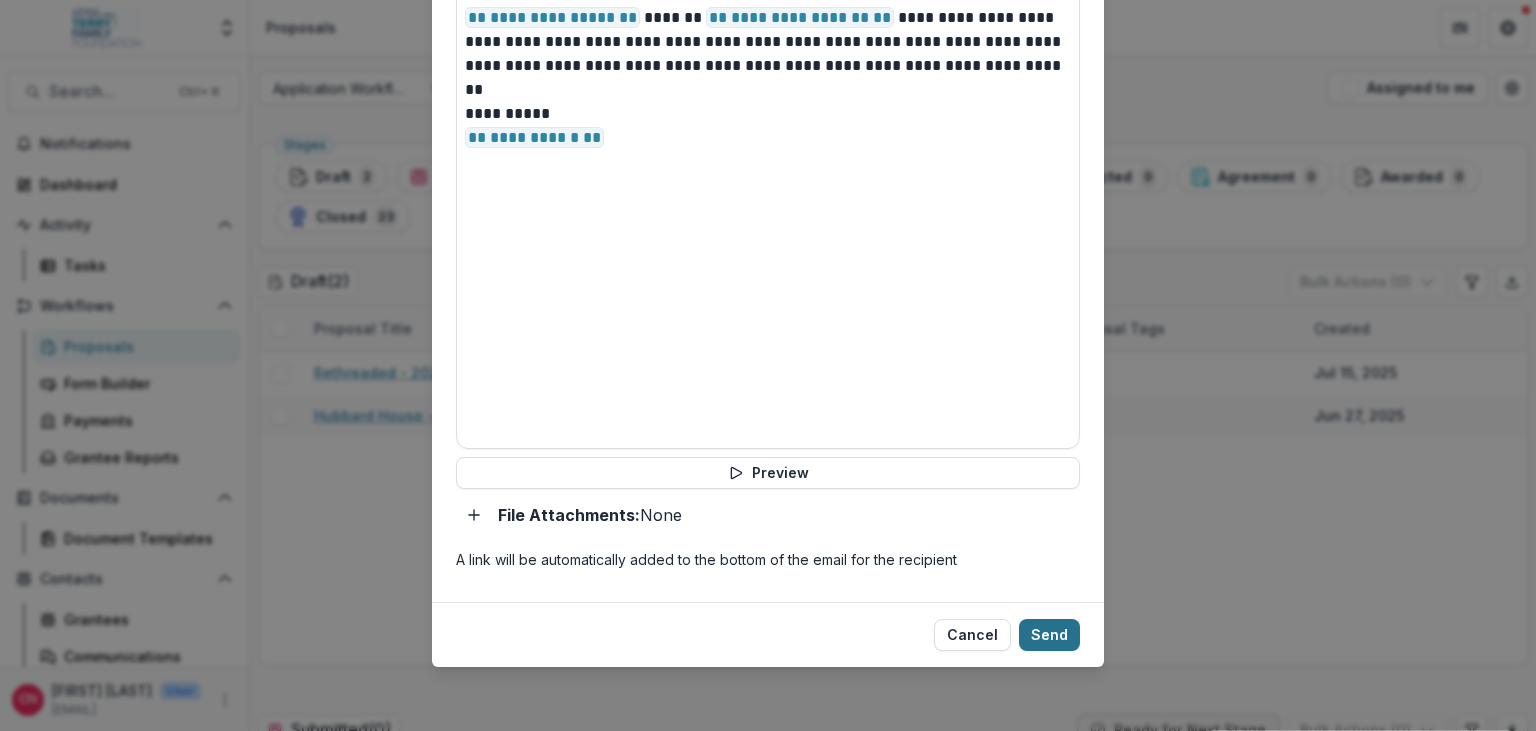 click on "Send" at bounding box center (1049, 635) 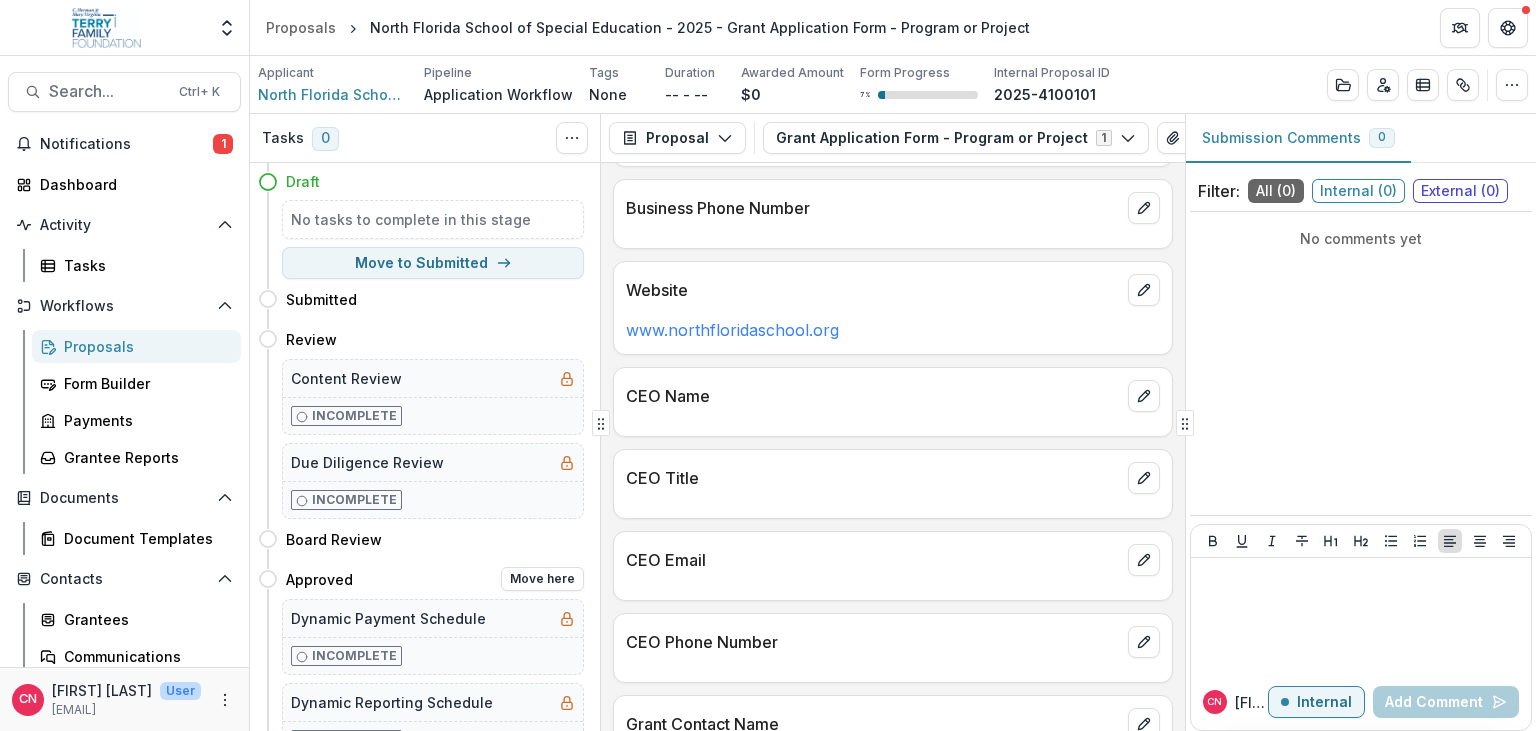 scroll, scrollTop: 806, scrollLeft: 0, axis: vertical 